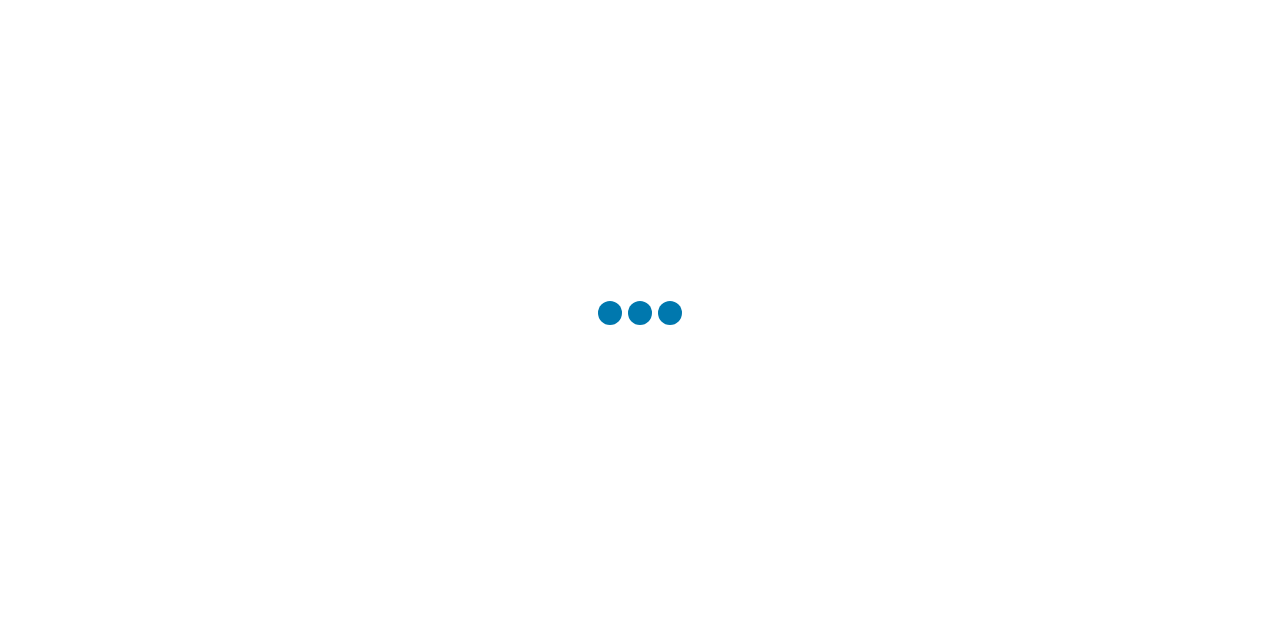 scroll, scrollTop: 0, scrollLeft: 0, axis: both 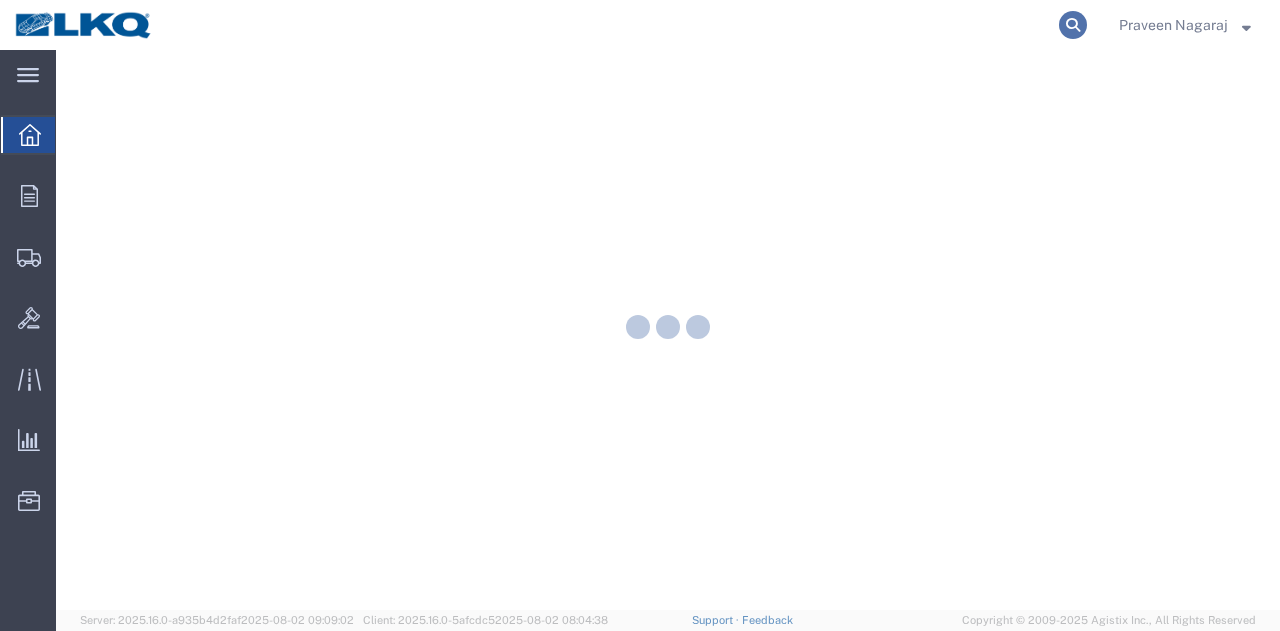 click 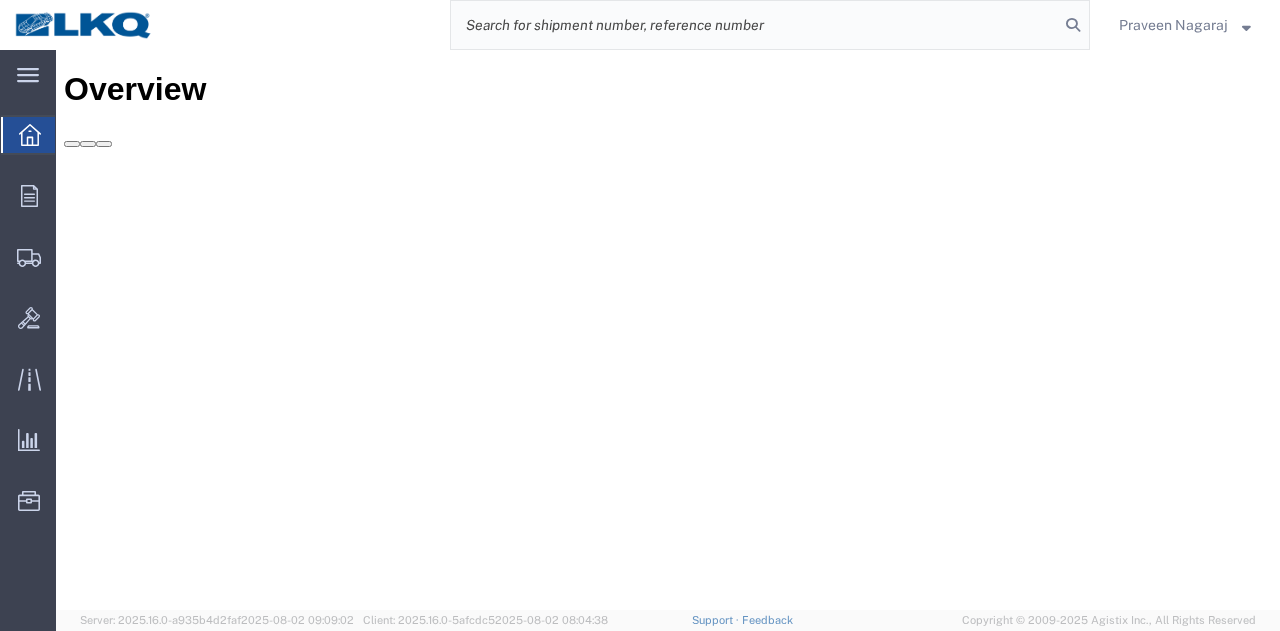 click 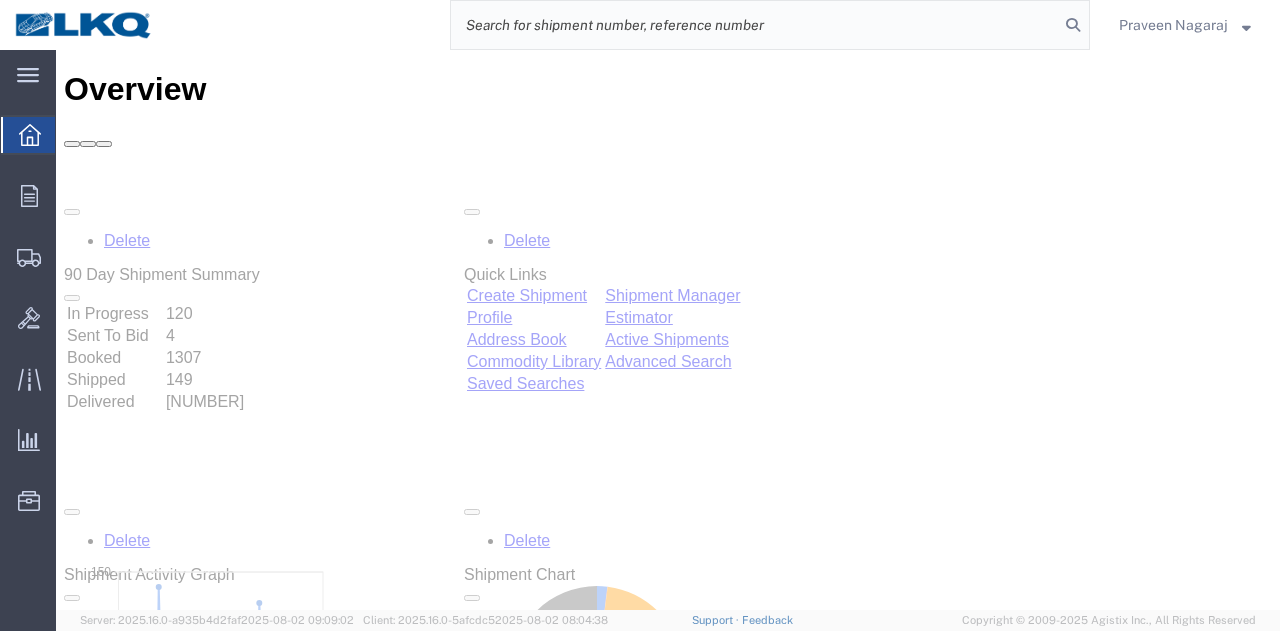 scroll, scrollTop: 0, scrollLeft: 0, axis: both 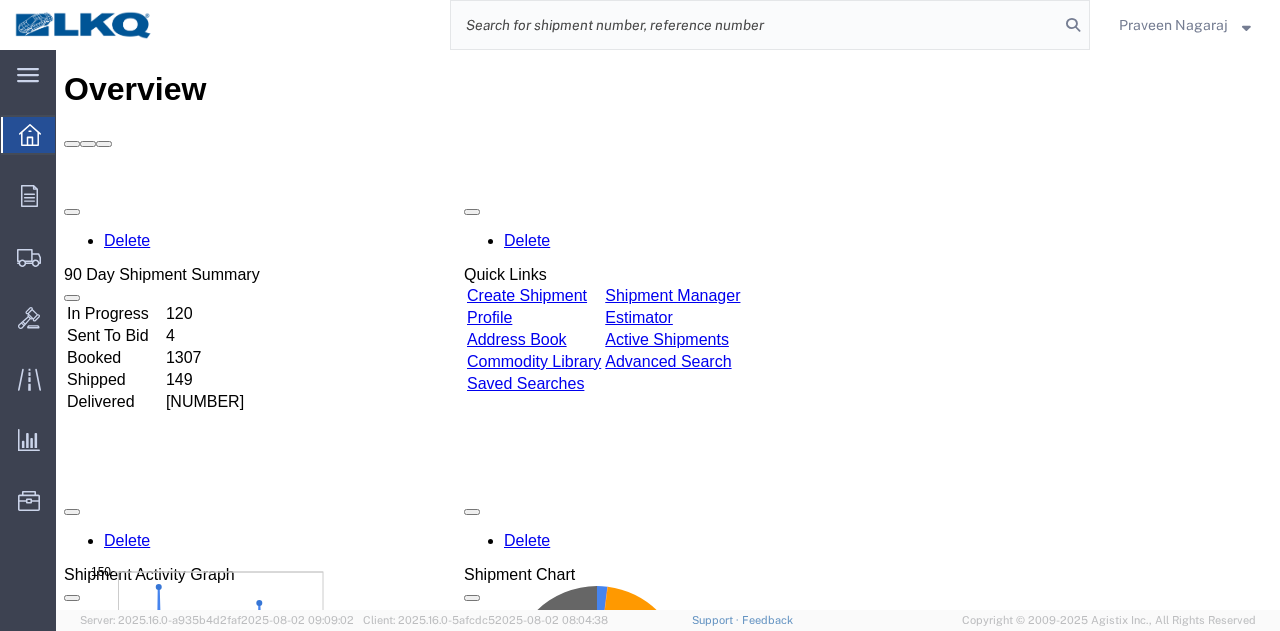 paste on "[NUMBER]" 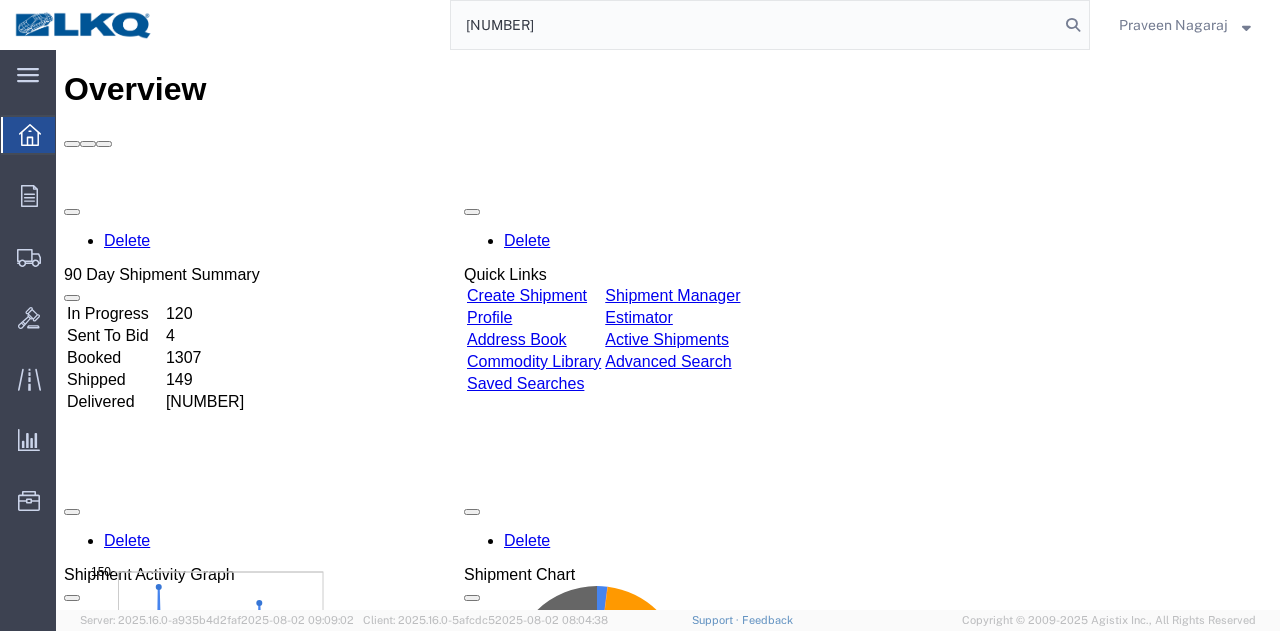 type on "[NUMBER]" 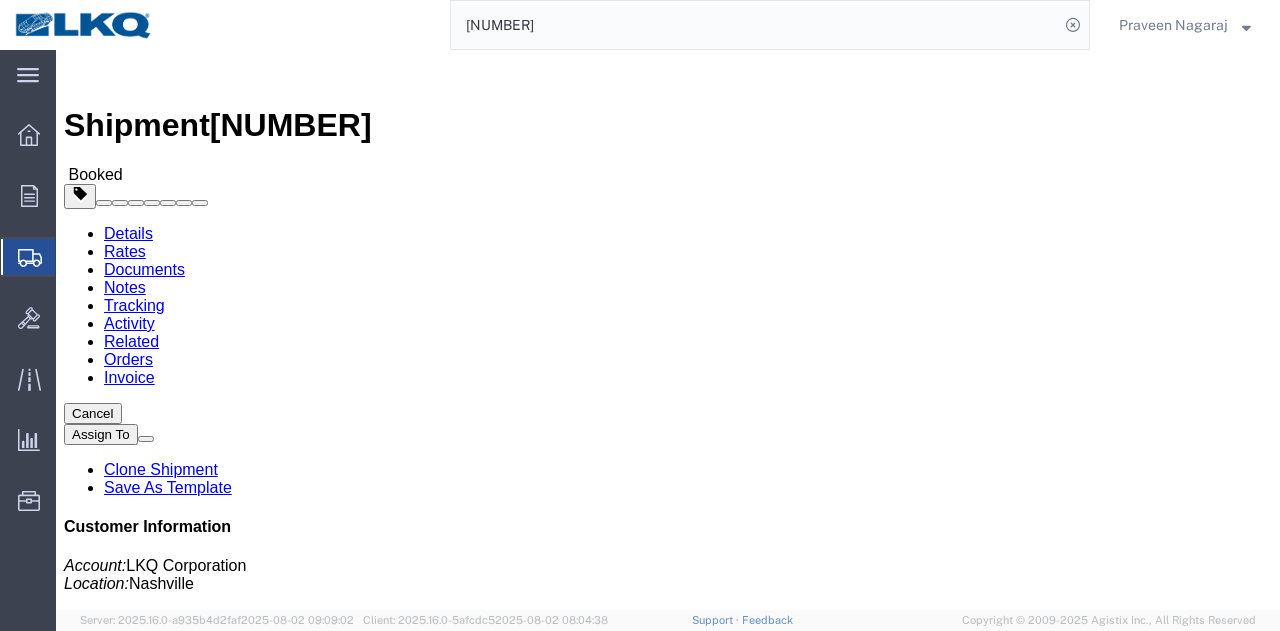 click on "Tracking" 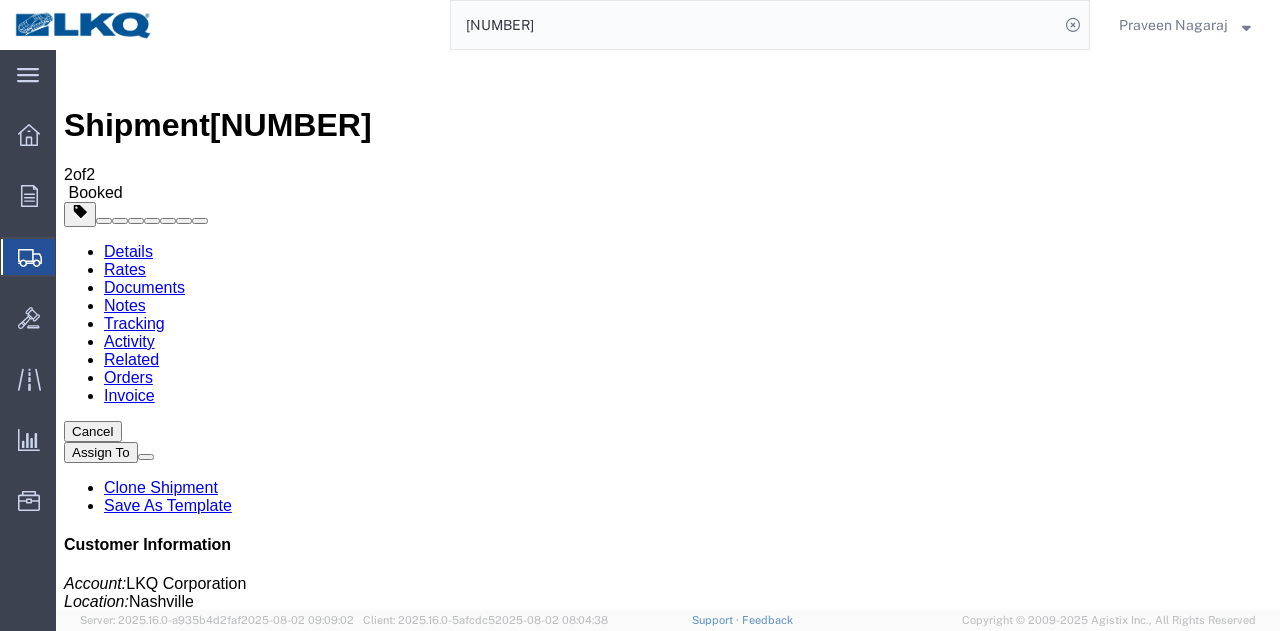 click on "Add New Tracking" at bounding box center [229, 1156] 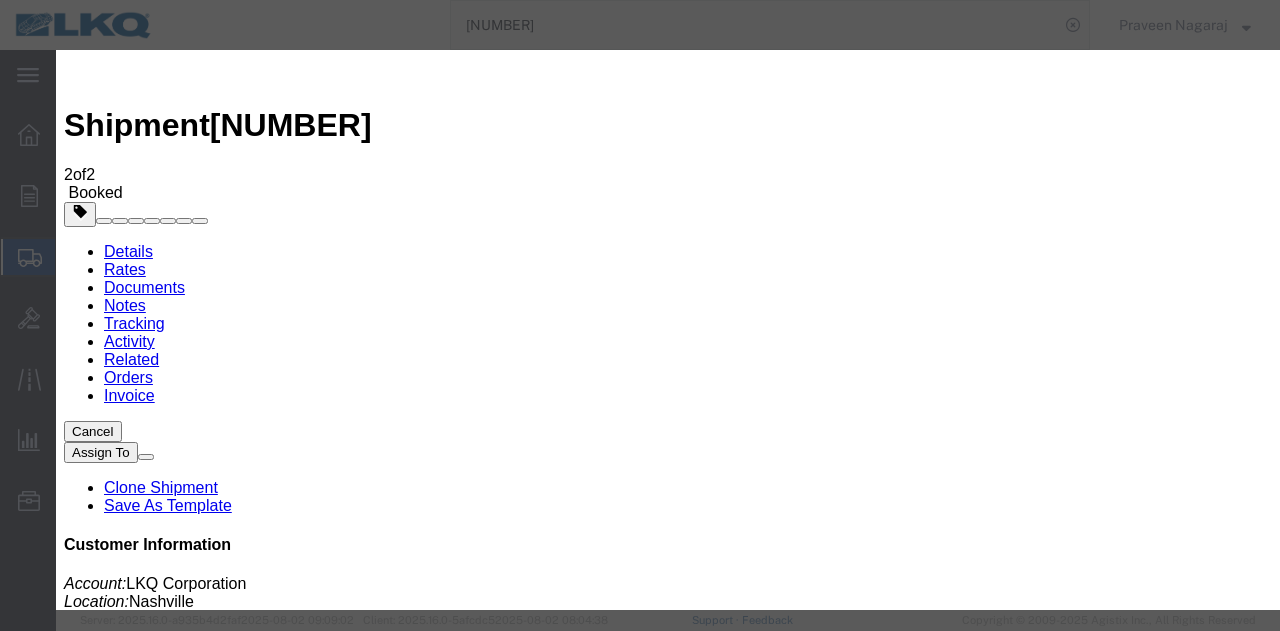 type on "08/04/2025" 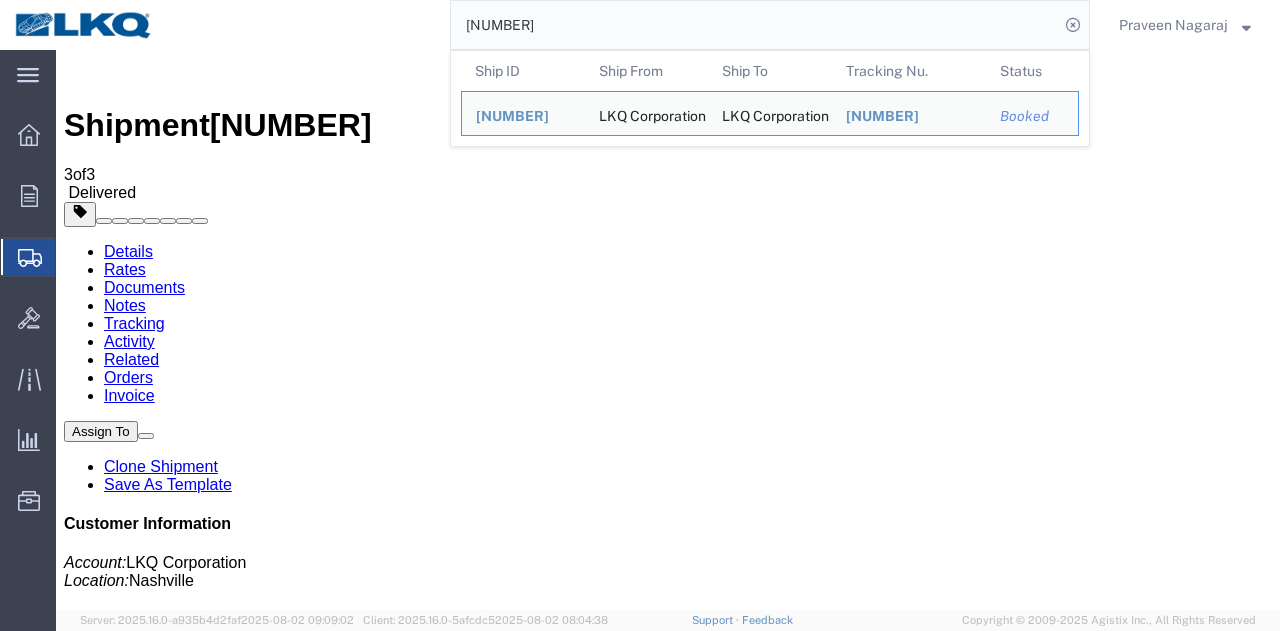 drag, startPoint x: 586, startPoint y: 24, endPoint x: 0, endPoint y: 29, distance: 586.0213 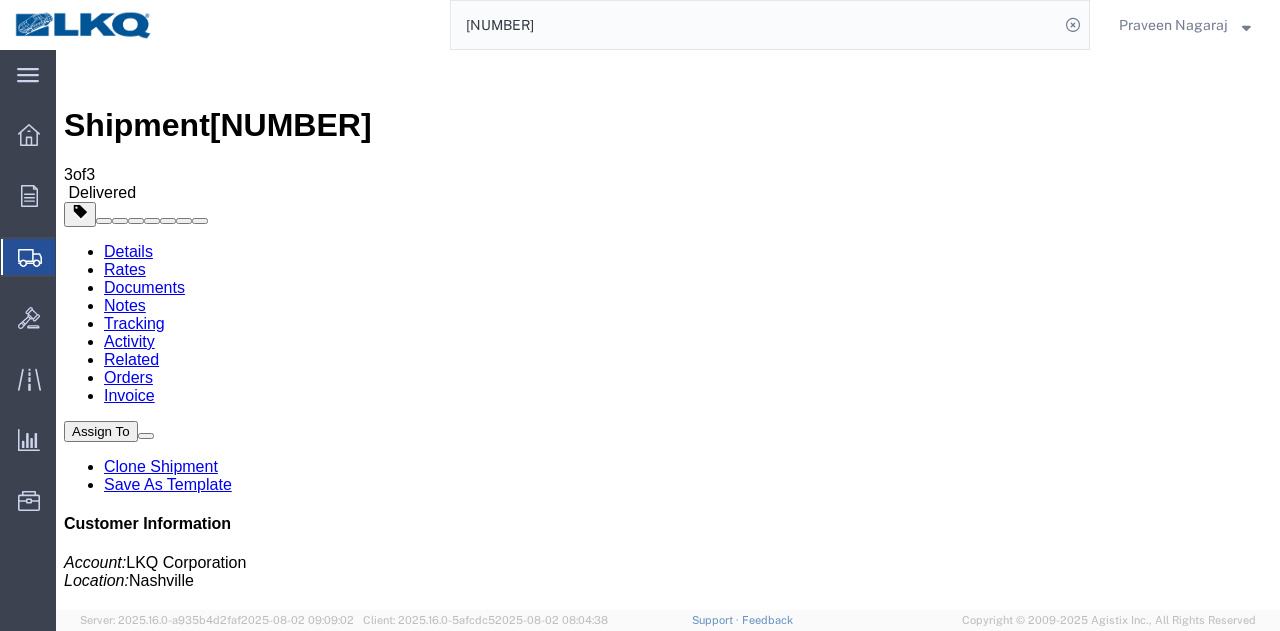 paste on "[NUMBER]" 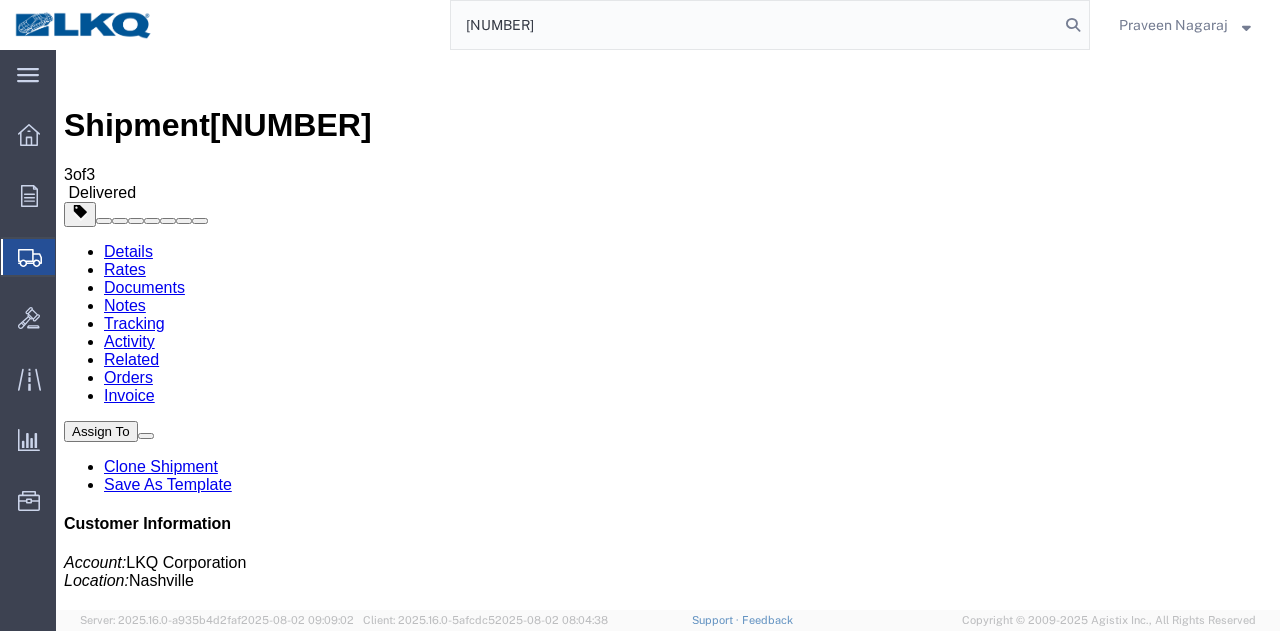 type on "[NUMBER]" 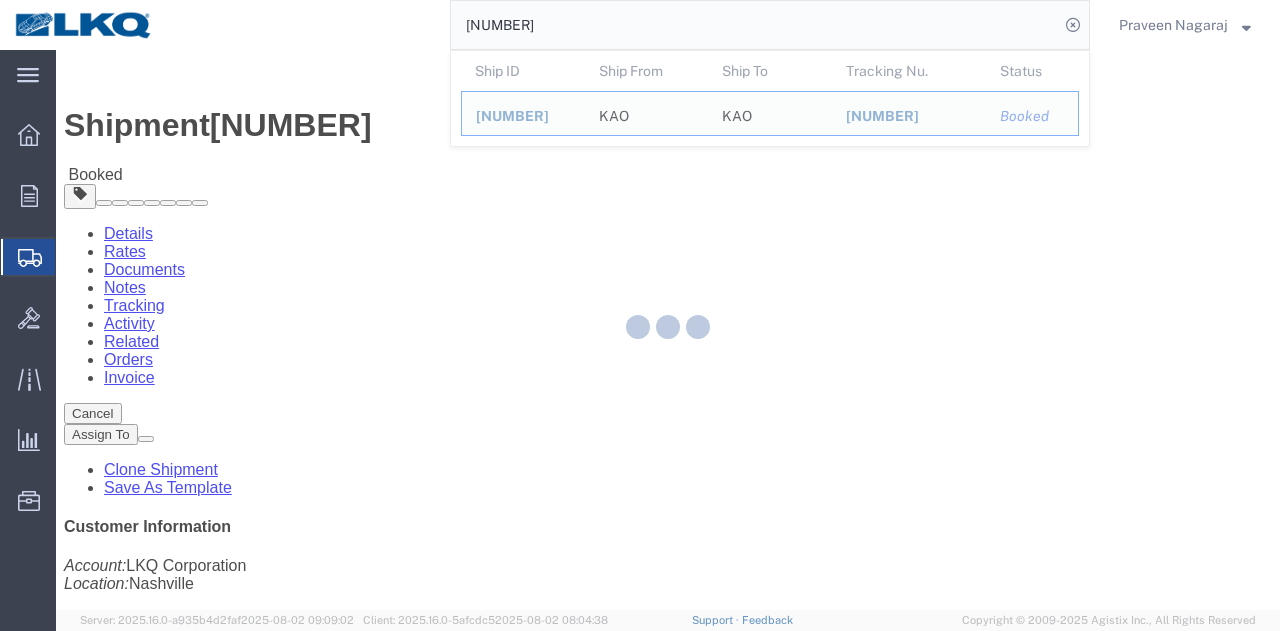 click 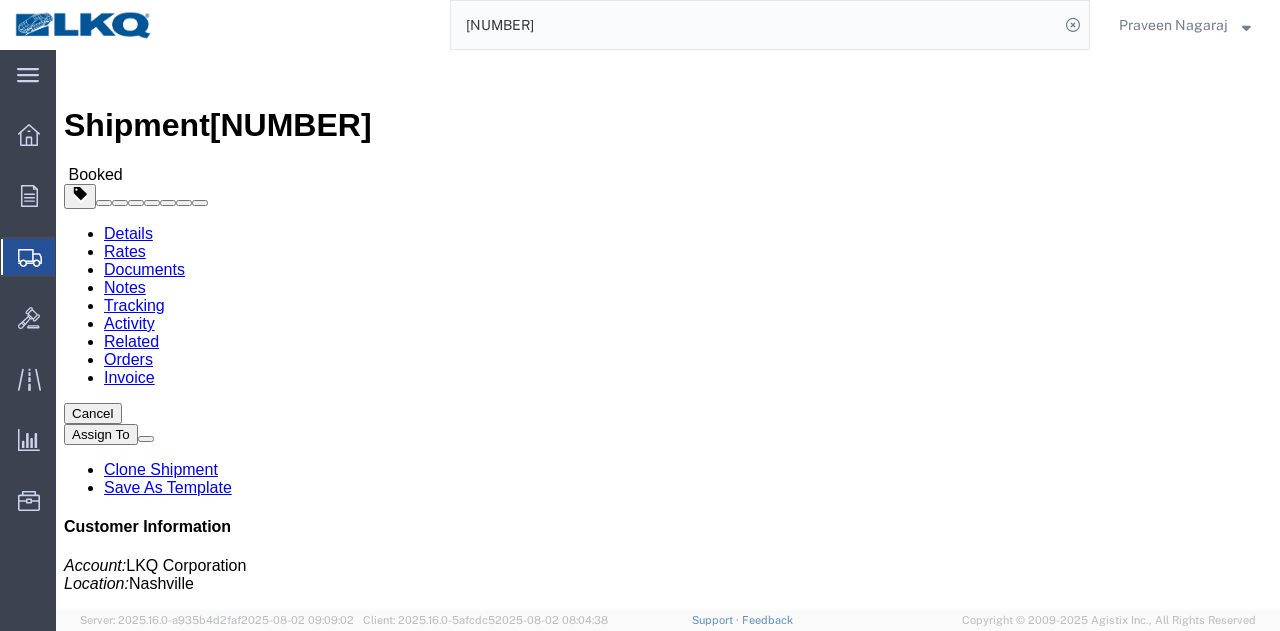 click on "Tracking" 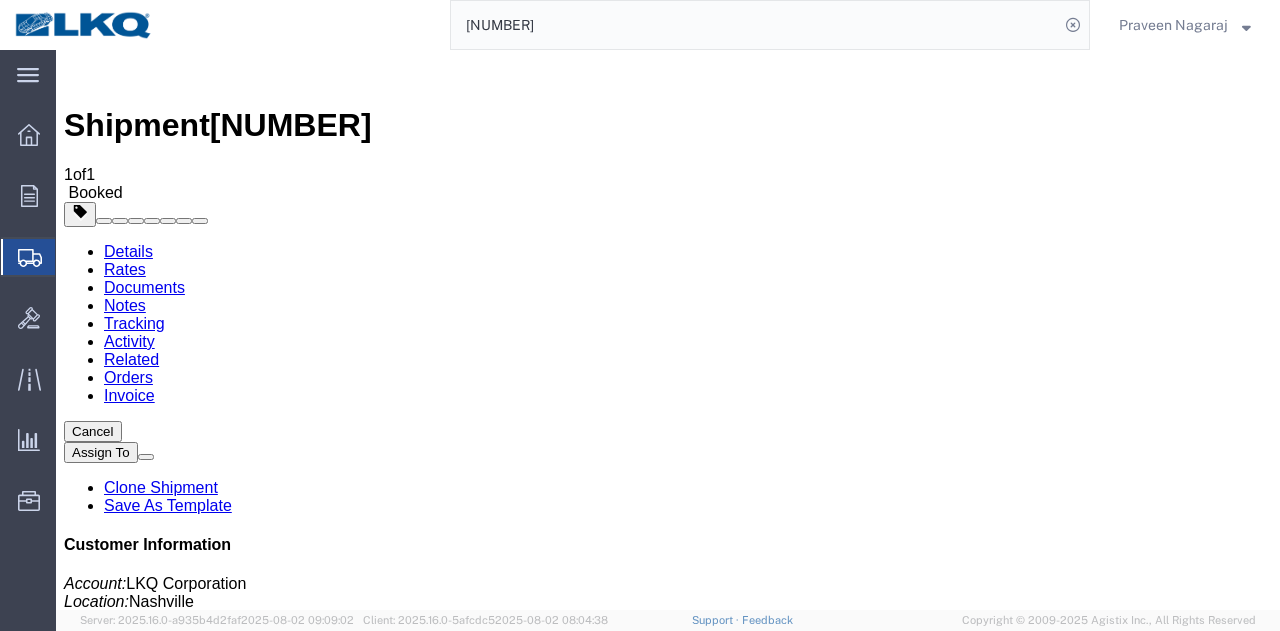 click on "Add New Tracking" at bounding box center (229, 1156) 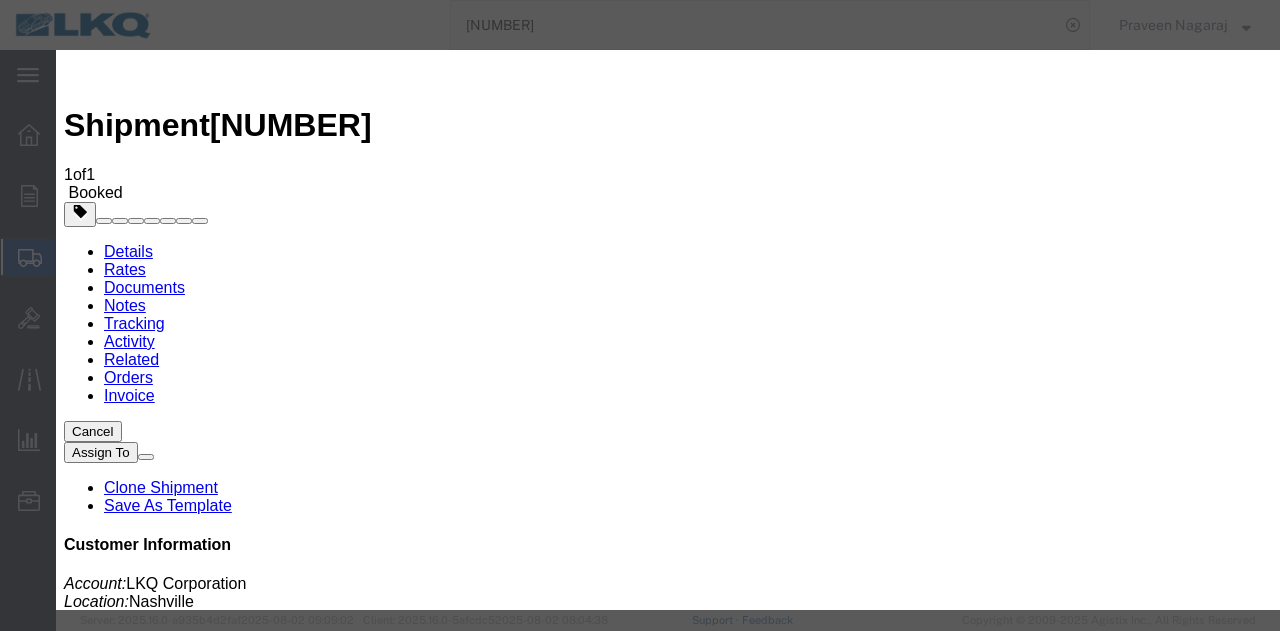 type on "08/04/2025" 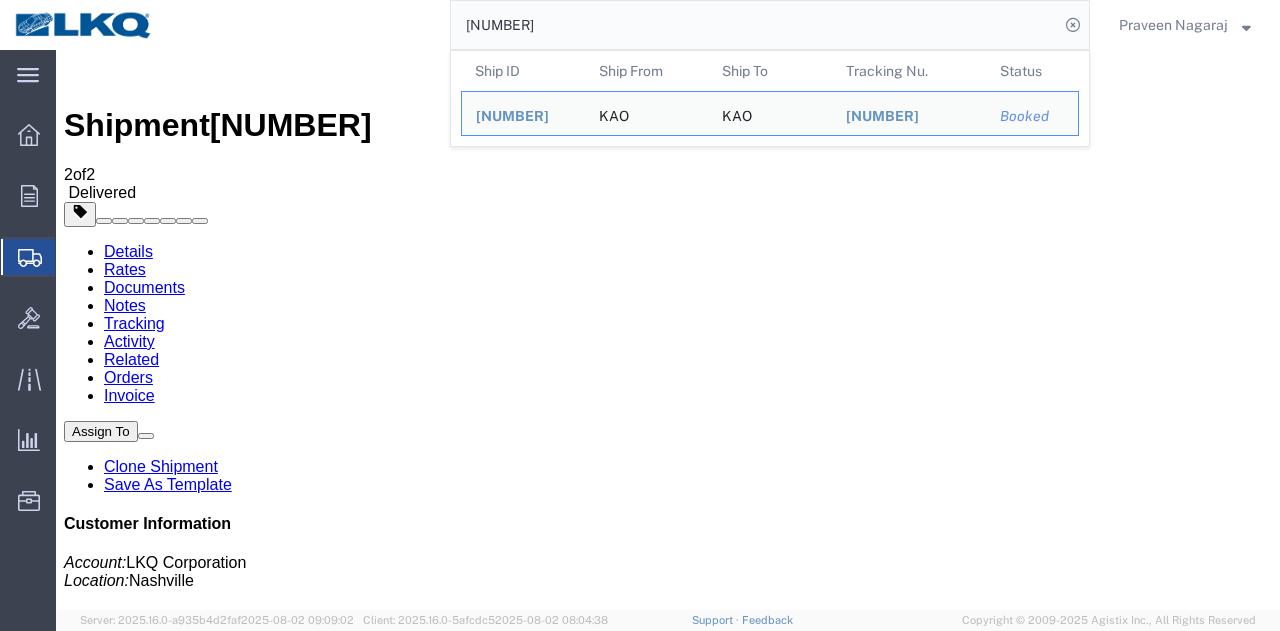 drag, startPoint x: 566, startPoint y: 18, endPoint x: 322, endPoint y: 35, distance: 244.59149 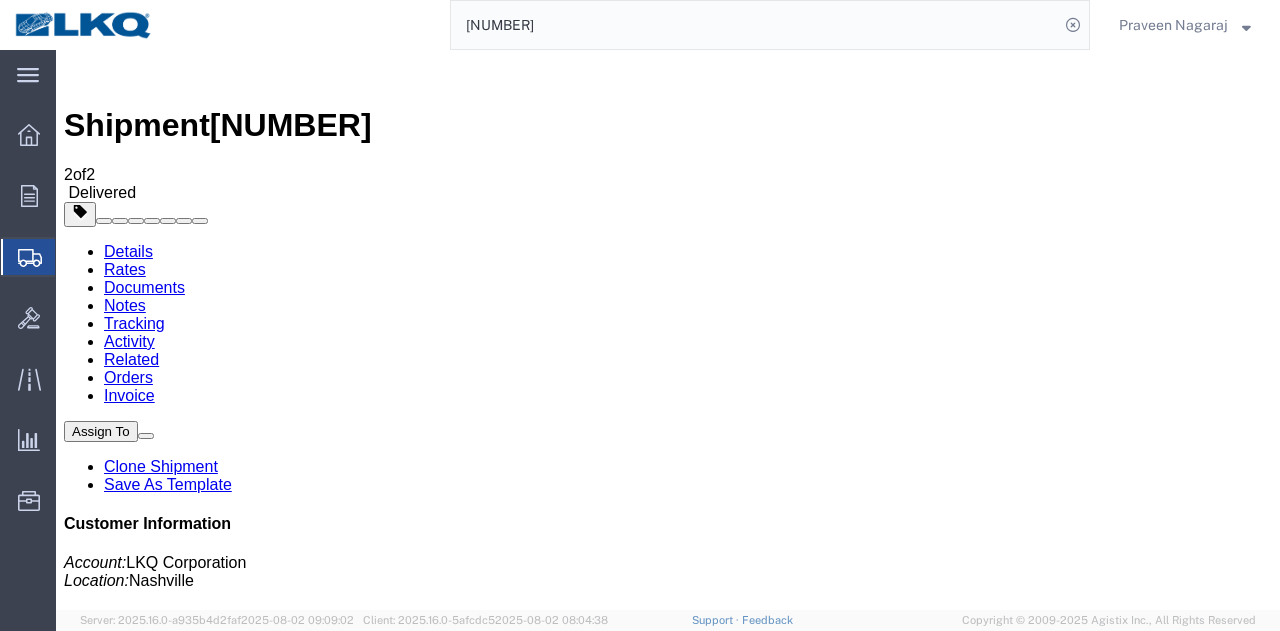paste on "[NUMBER]" 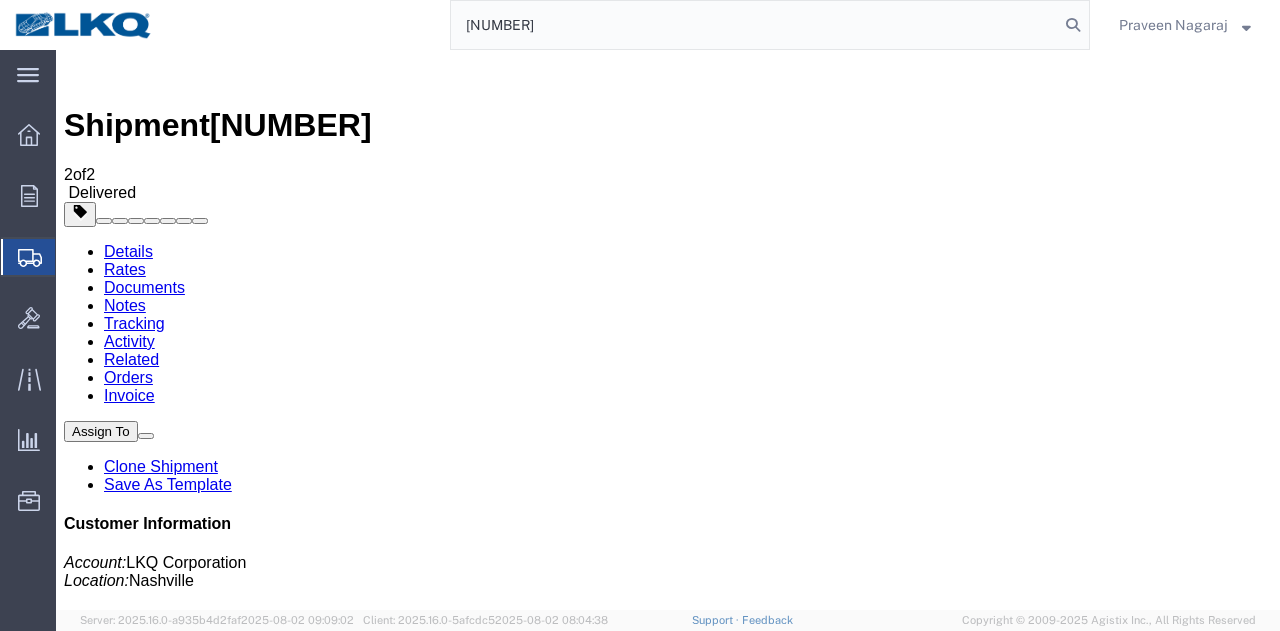 type on "[NUMBER]" 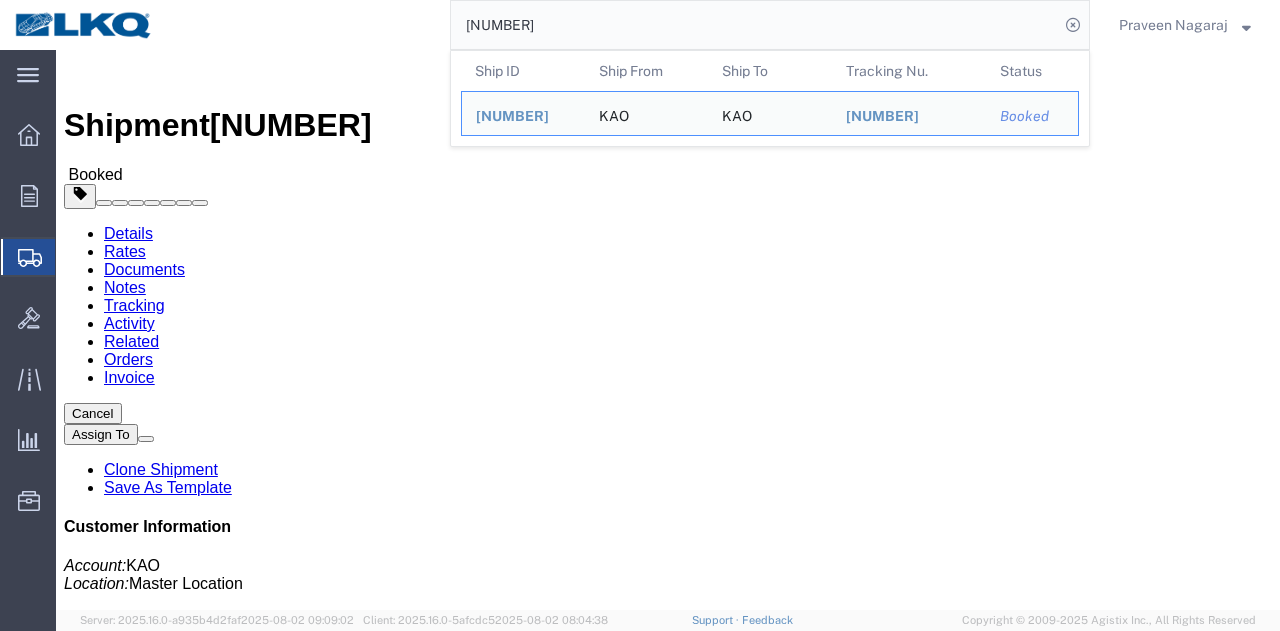 click on "Tracking" 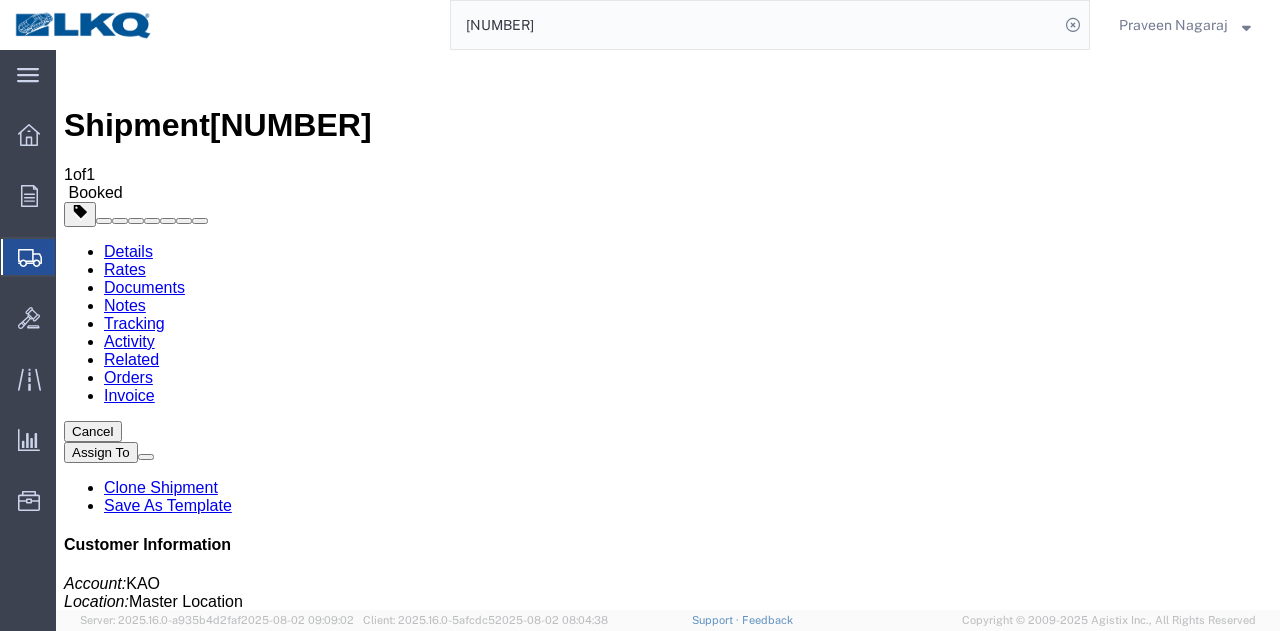click on "Add New Tracking" at bounding box center (229, 1156) 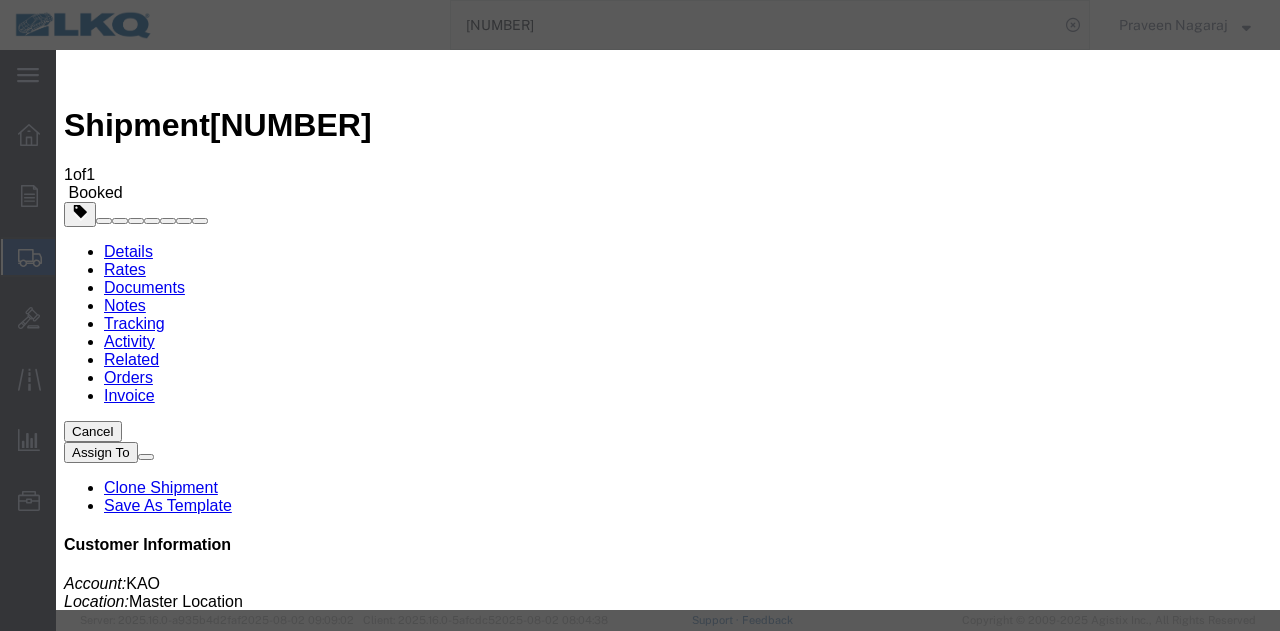 type on "08/04/2025" 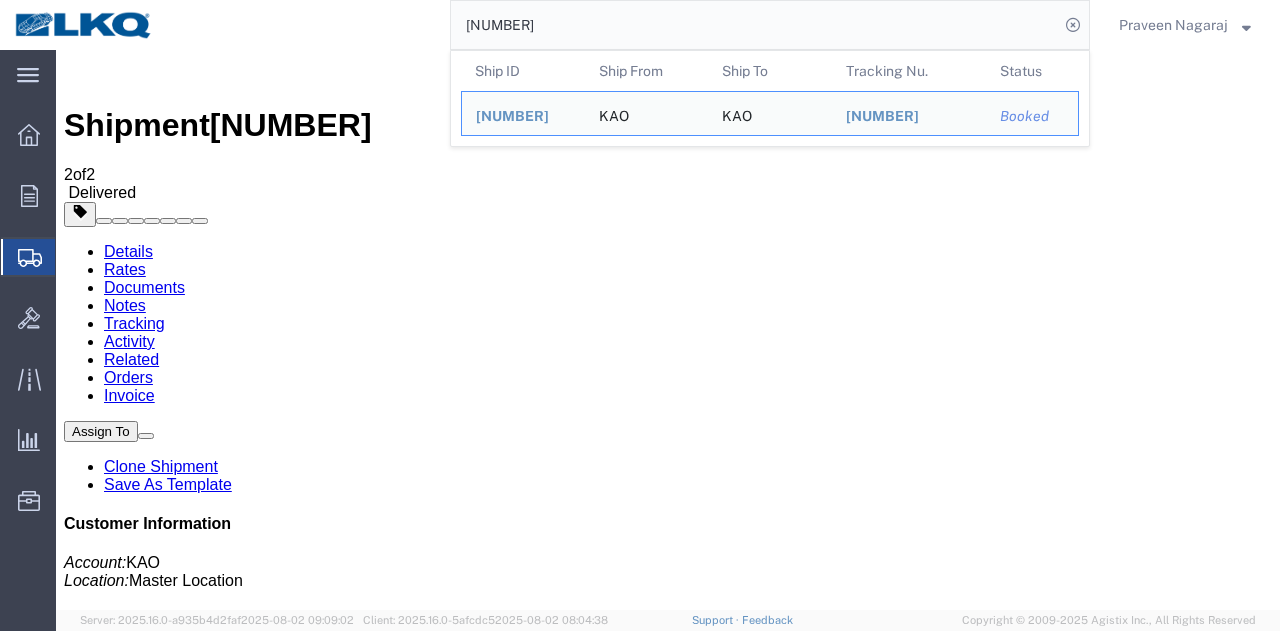 drag, startPoint x: 644, startPoint y: 25, endPoint x: 101, endPoint y: 20, distance: 543.023 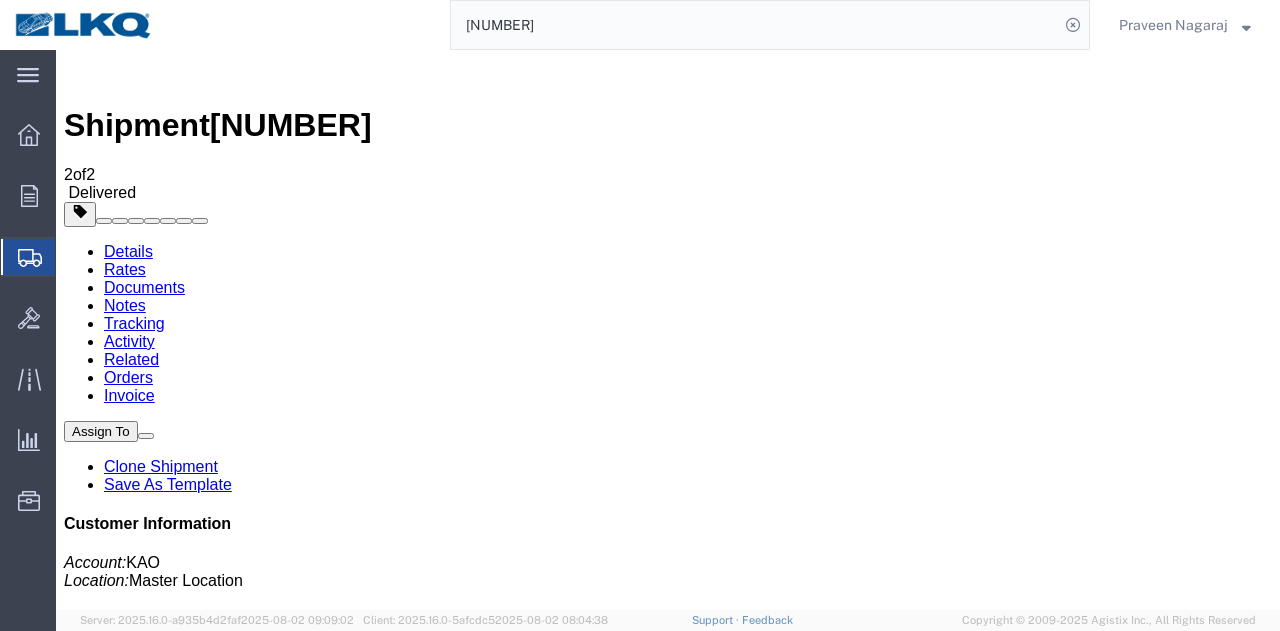 paste on "291609" 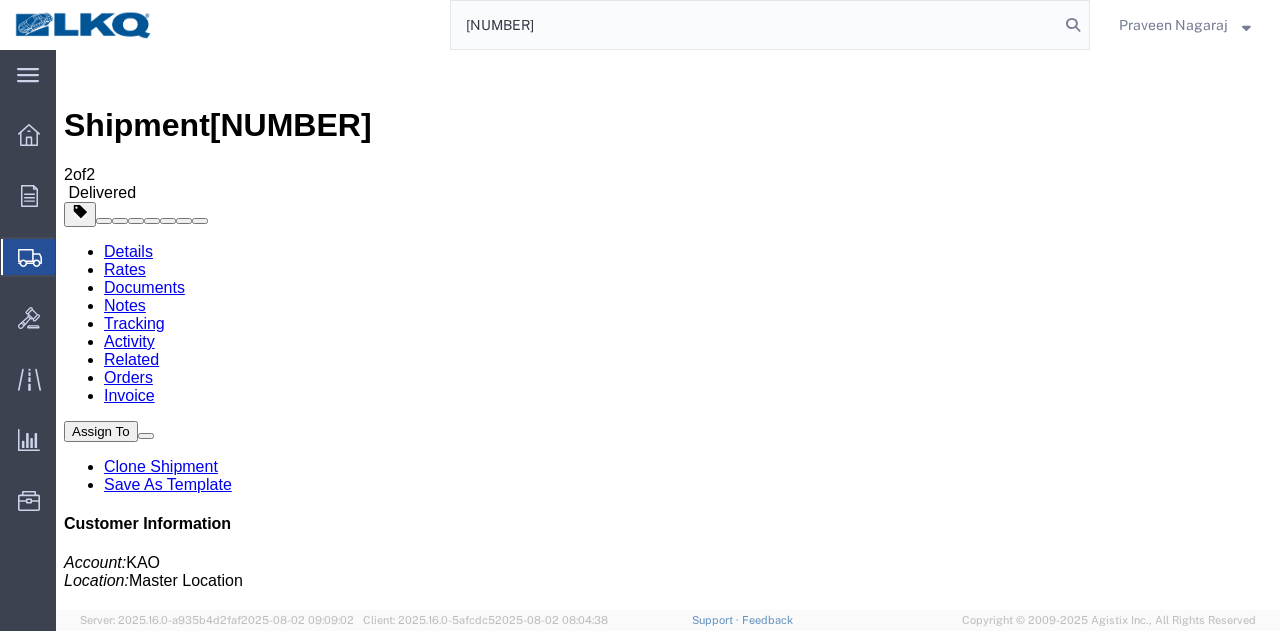 type on "[NUMBER]" 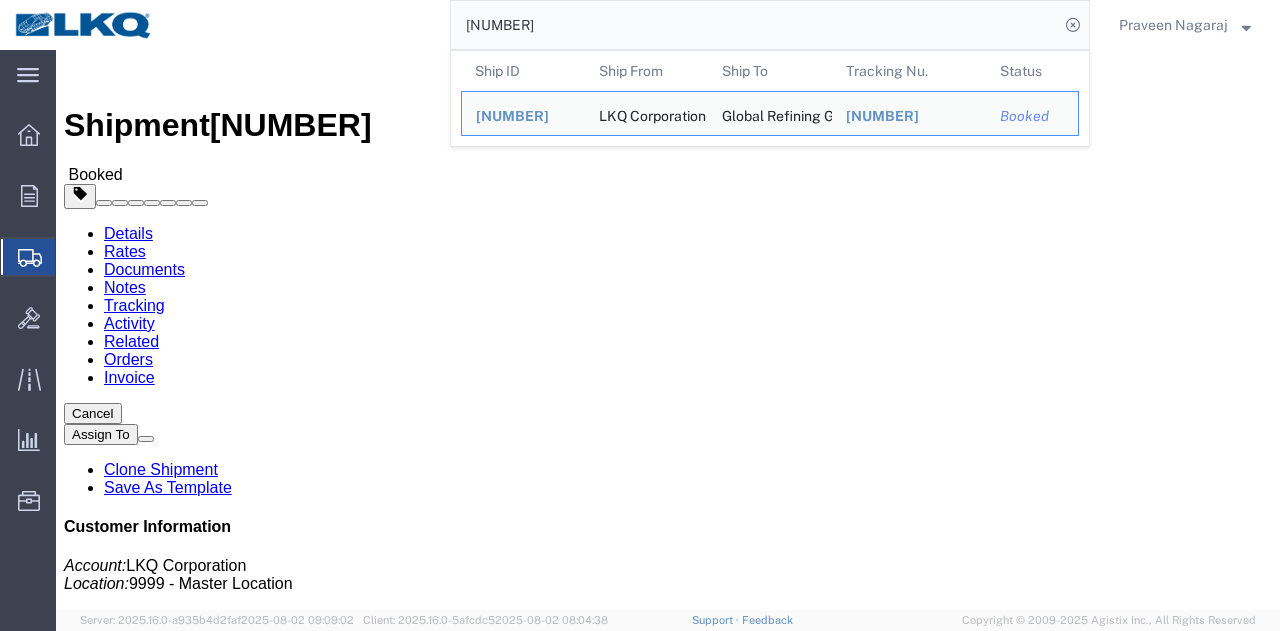 click on "Tracking" 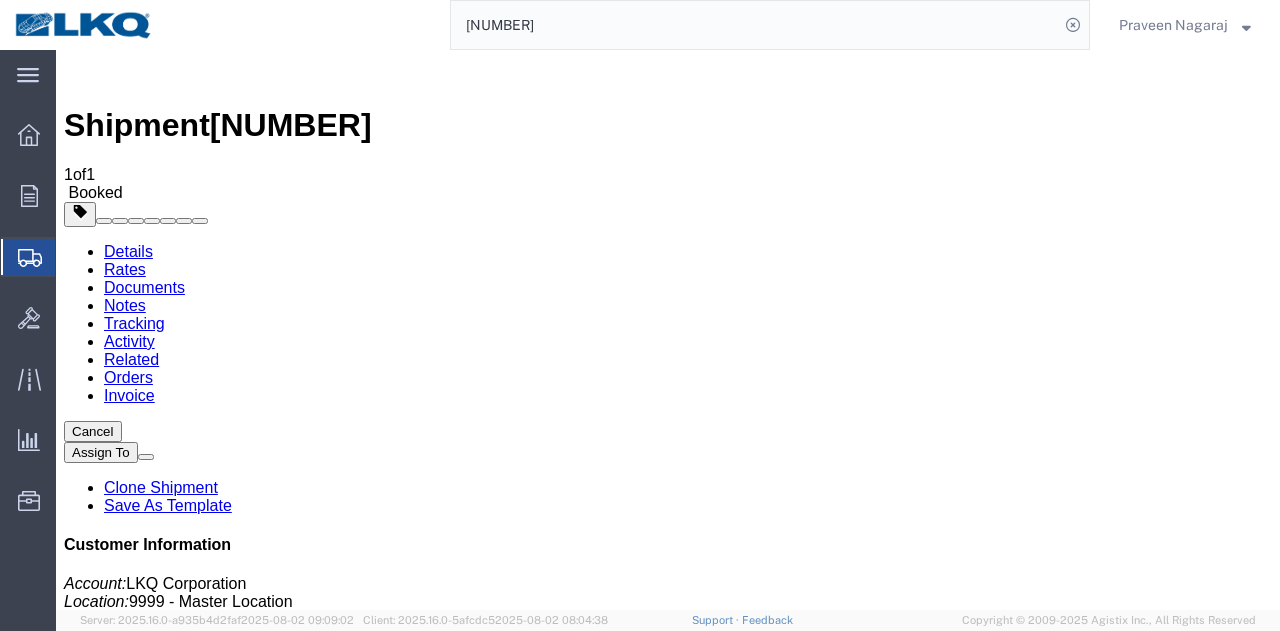 click on "Add New Tracking" at bounding box center [229, 1156] 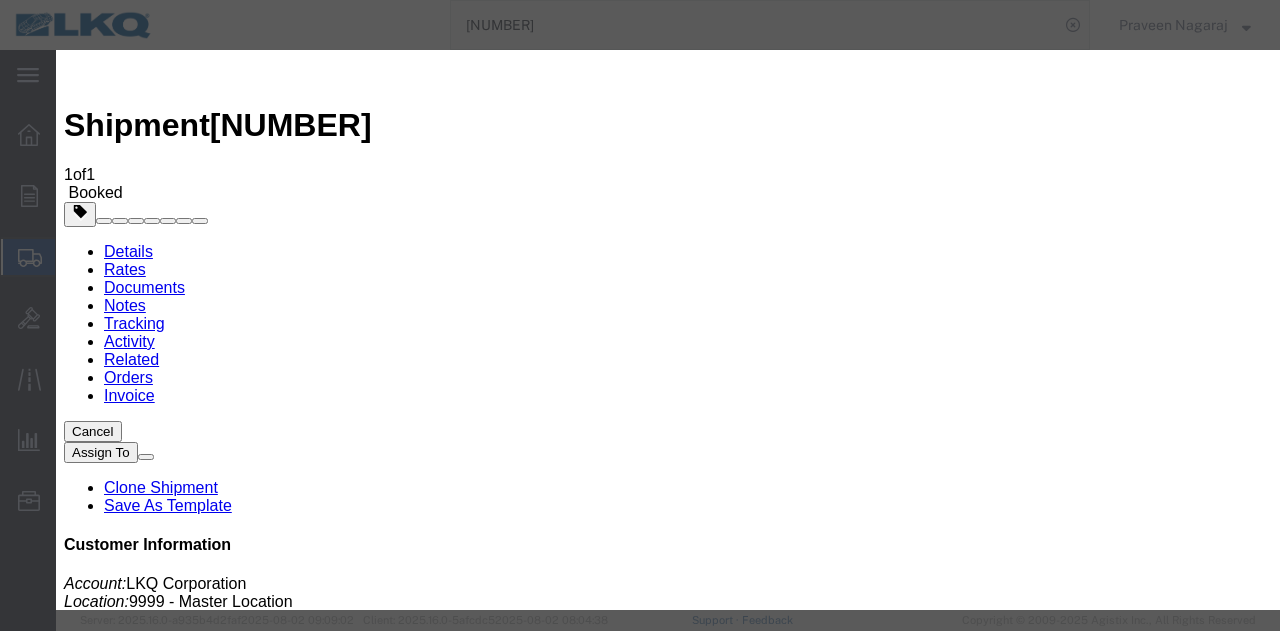 type on "08/04/2025" 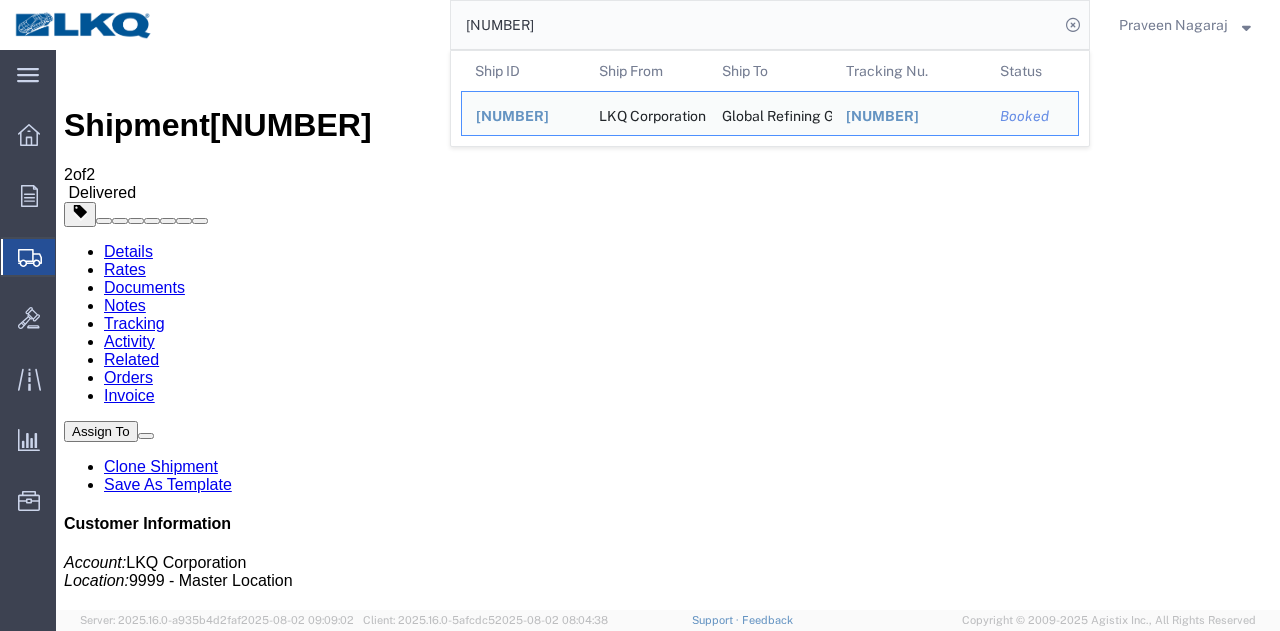 drag, startPoint x: 565, startPoint y: 21, endPoint x: 60, endPoint y: 26, distance: 505.02475 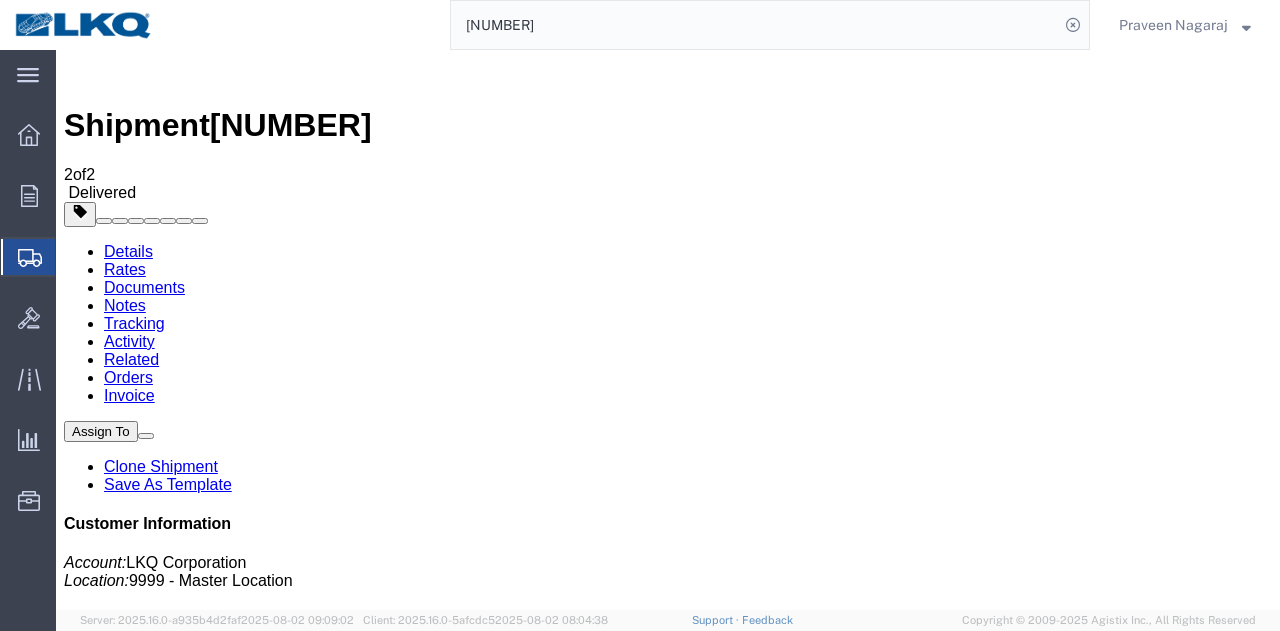 paste on "[NUMBER]" 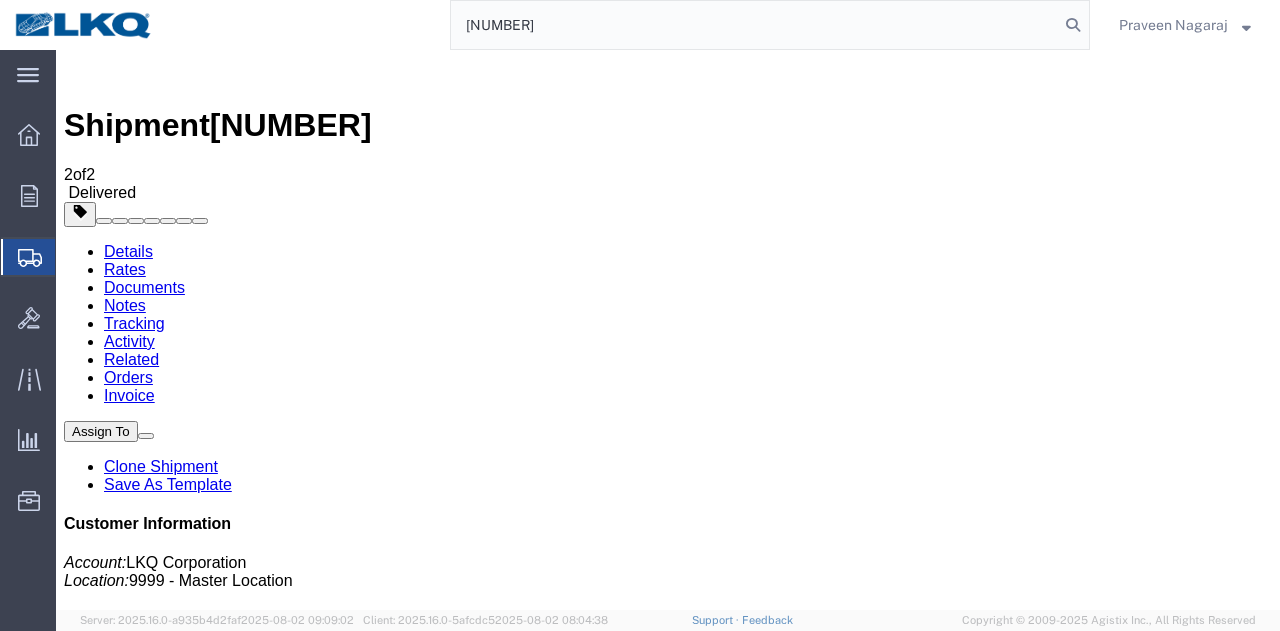 type on "[NUMBER]" 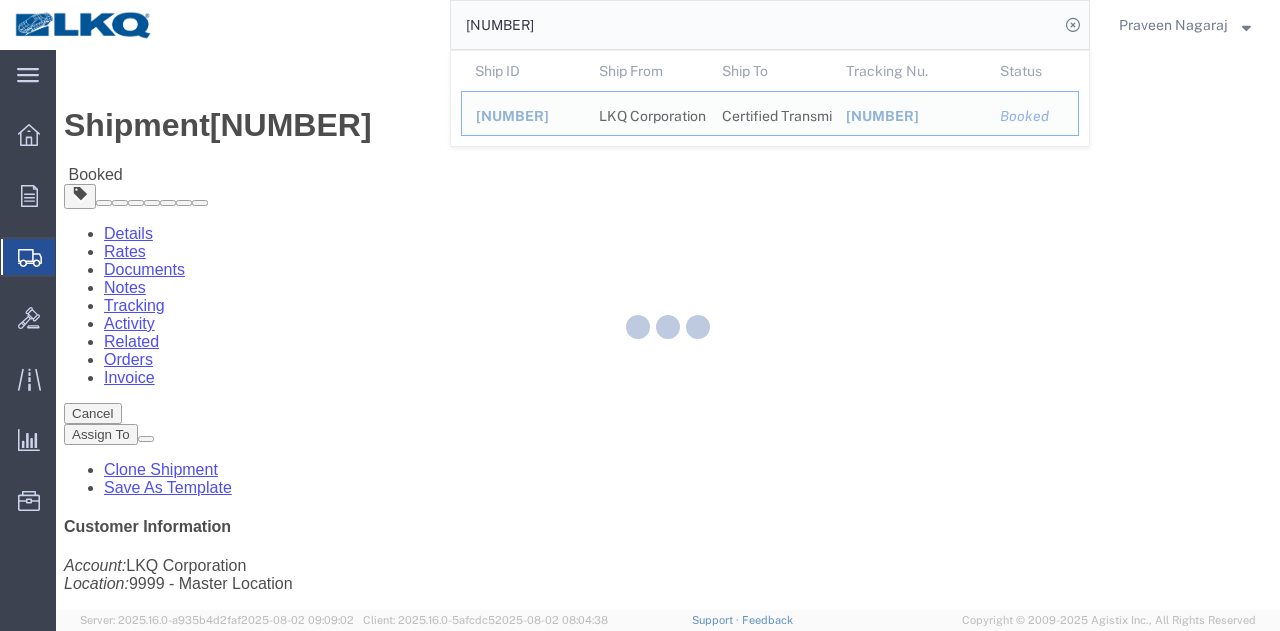 click 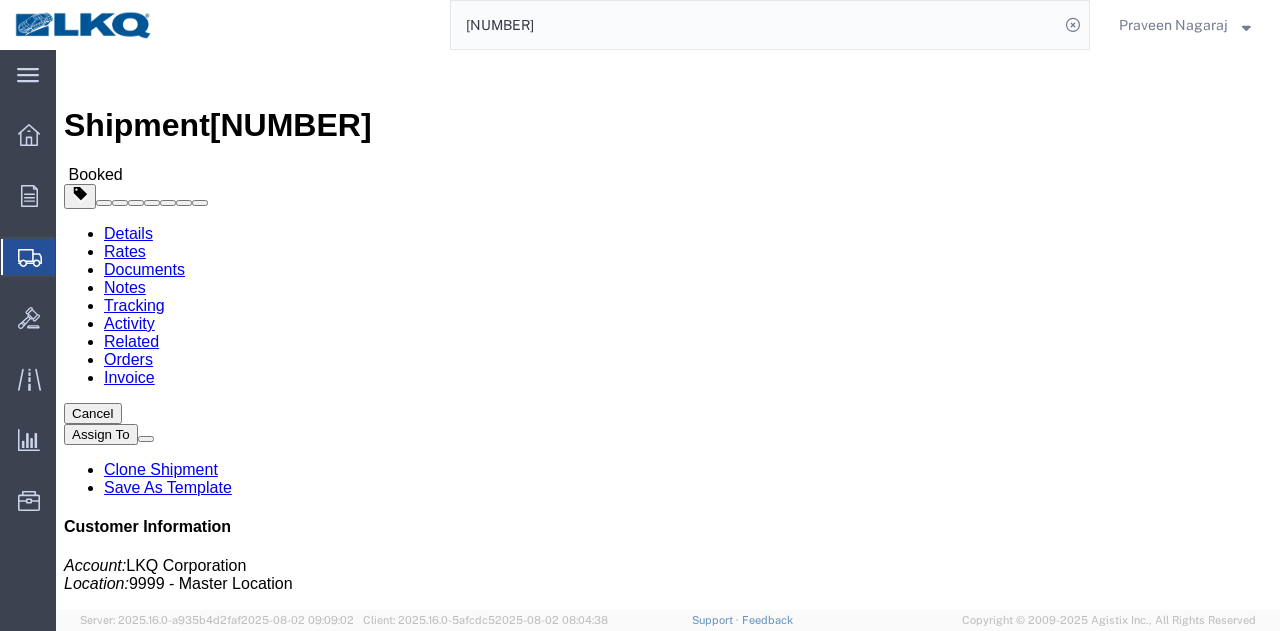 click on "Tracking" 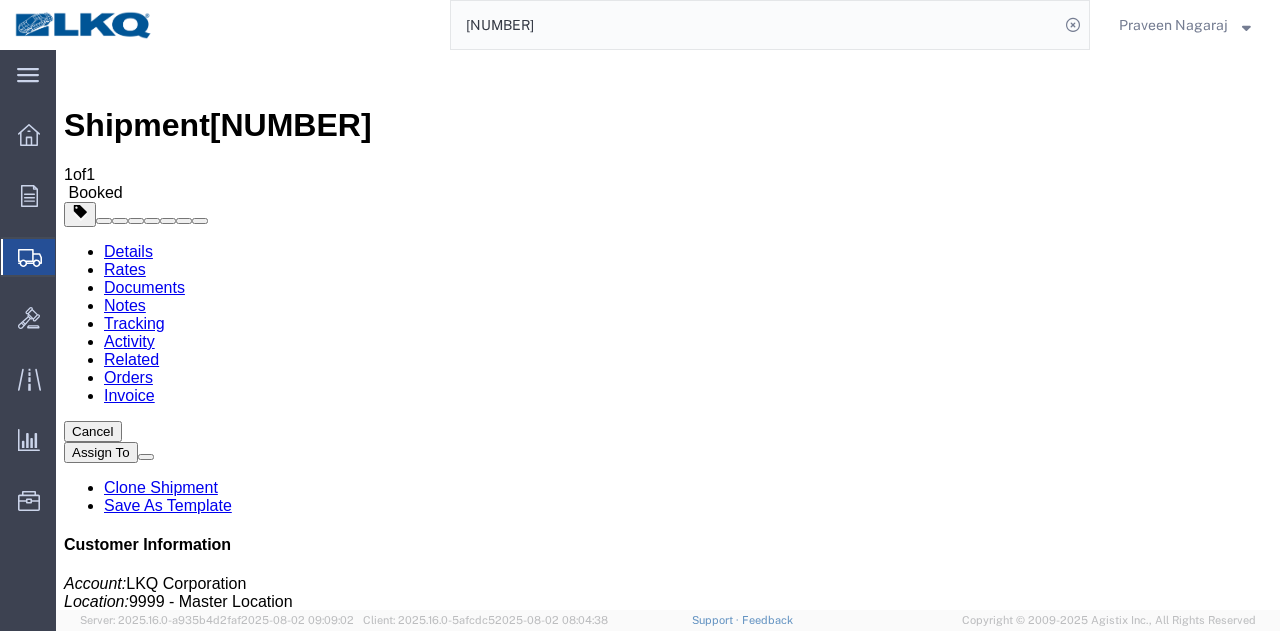 click on "Add New Tracking" at bounding box center (229, 1156) 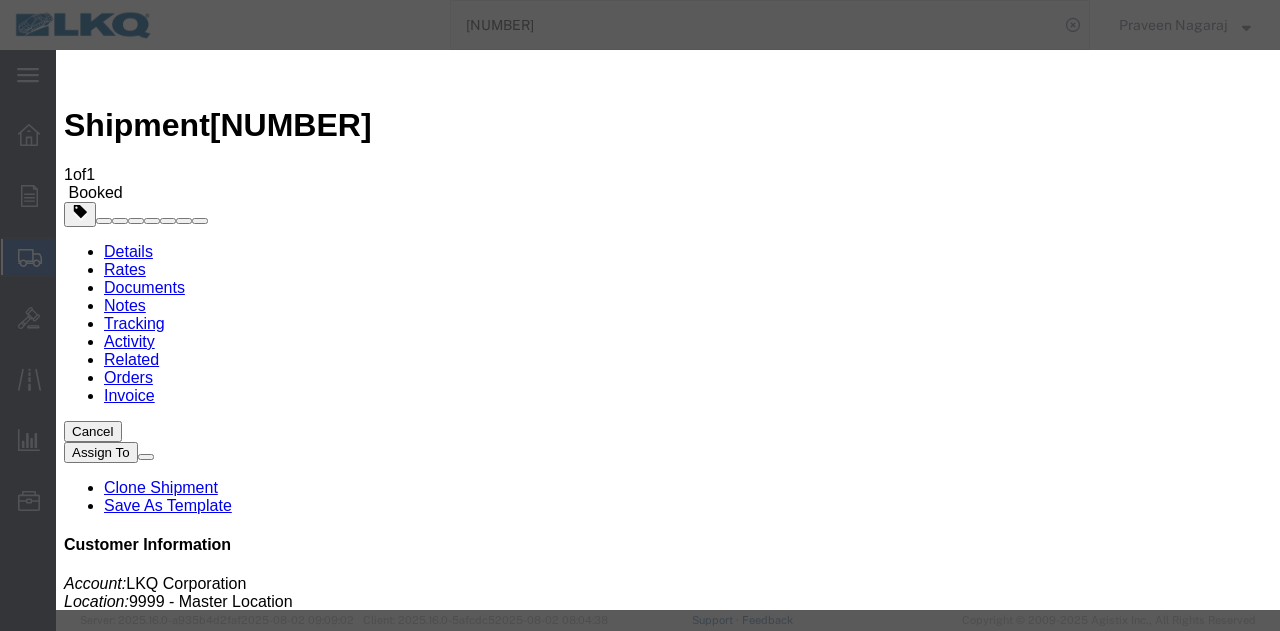type on "08/04/2025" 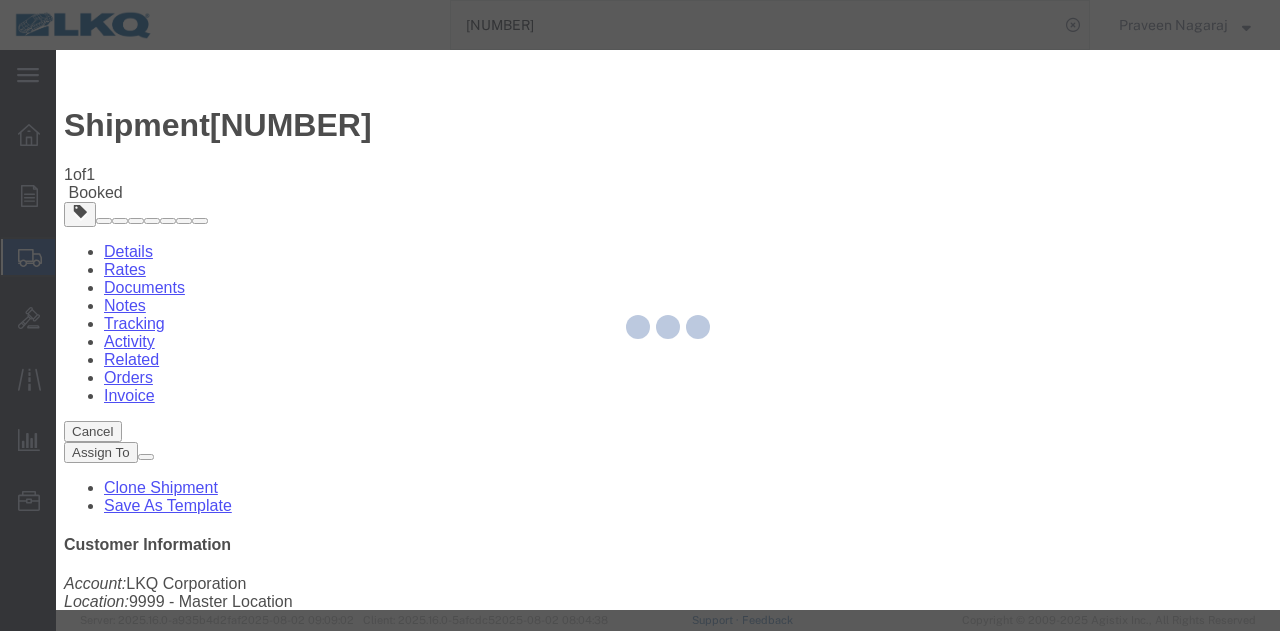 type 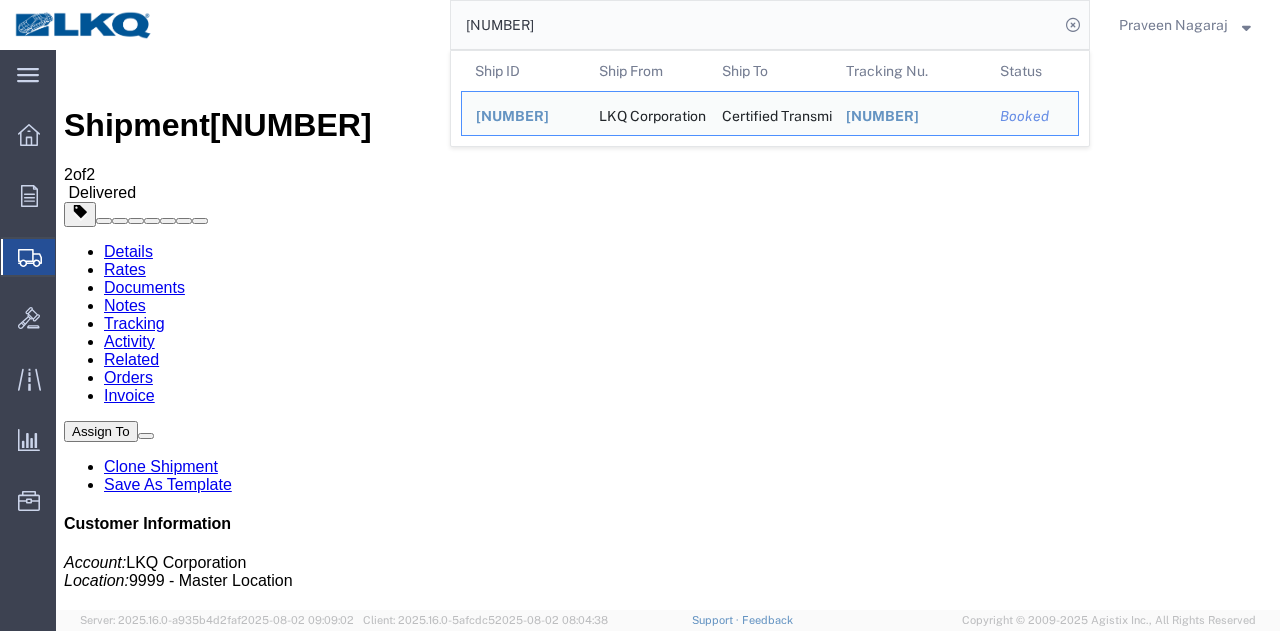 drag, startPoint x: 561, startPoint y: 17, endPoint x: 244, endPoint y: 49, distance: 318.61105 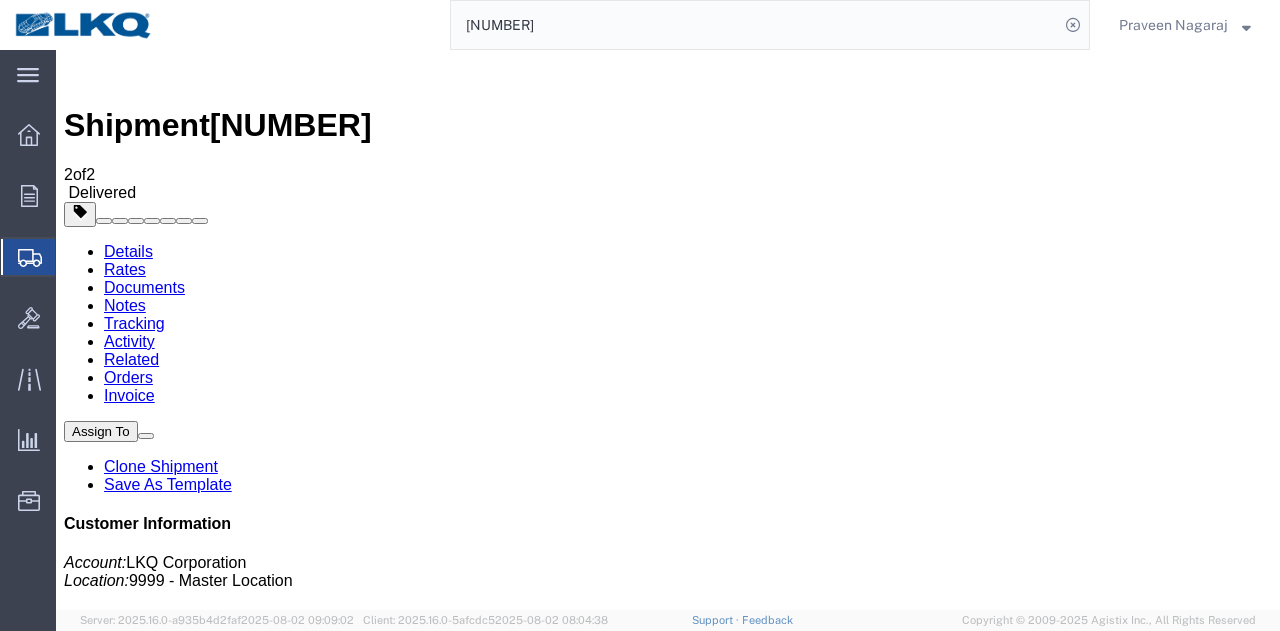 paste on "[POSTAL_CODE]" 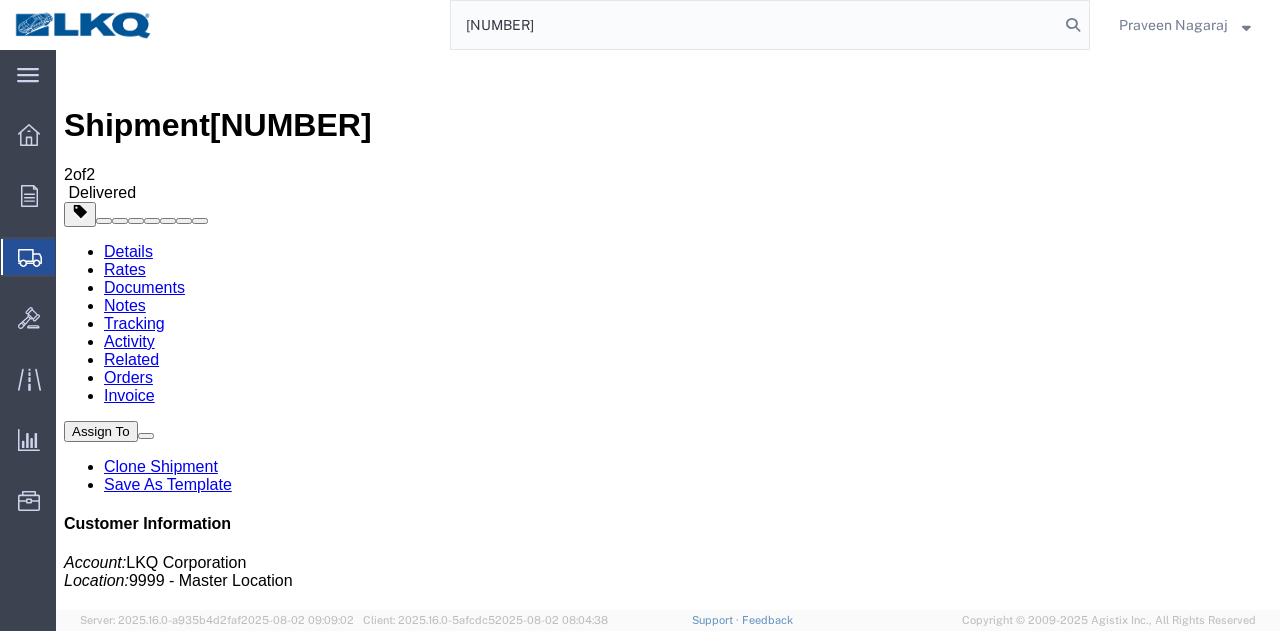 type on "[NUMBER]" 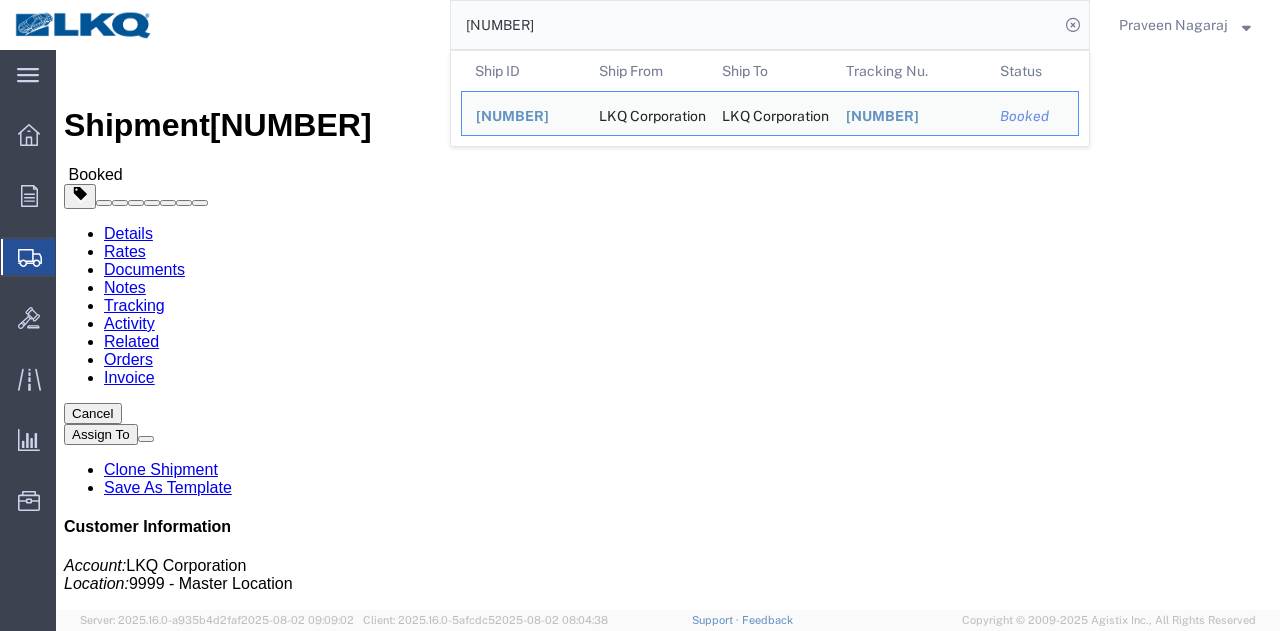 click on "Tracking" 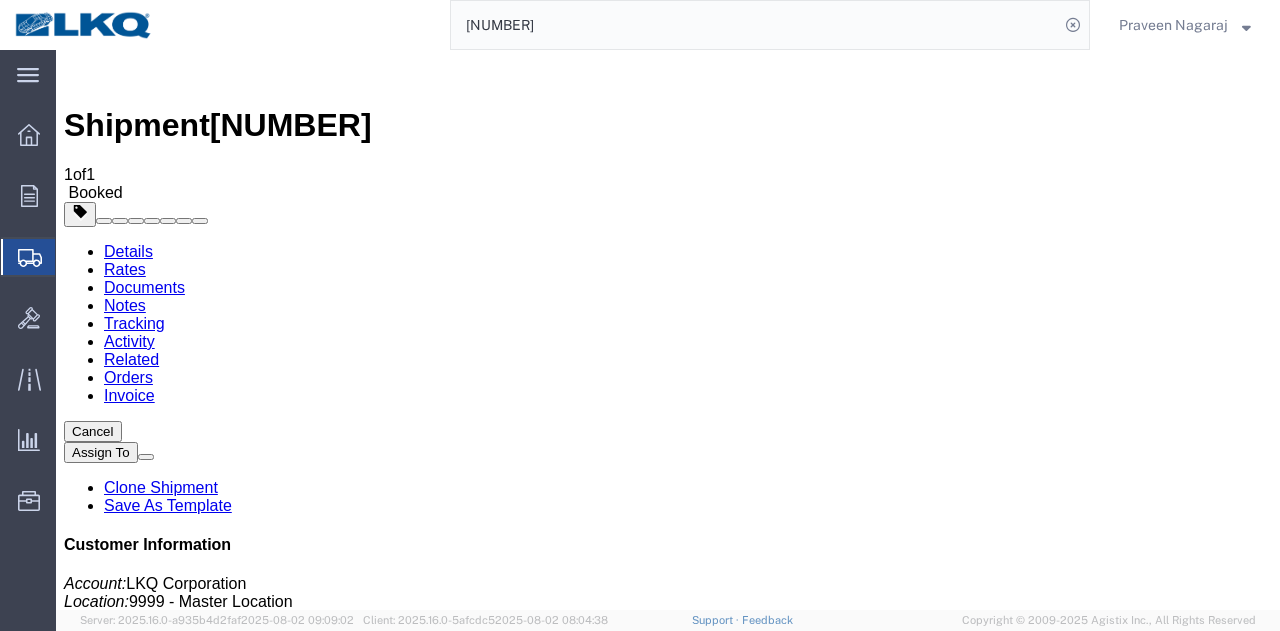 click on "Add New Tracking" at bounding box center (229, 1156) 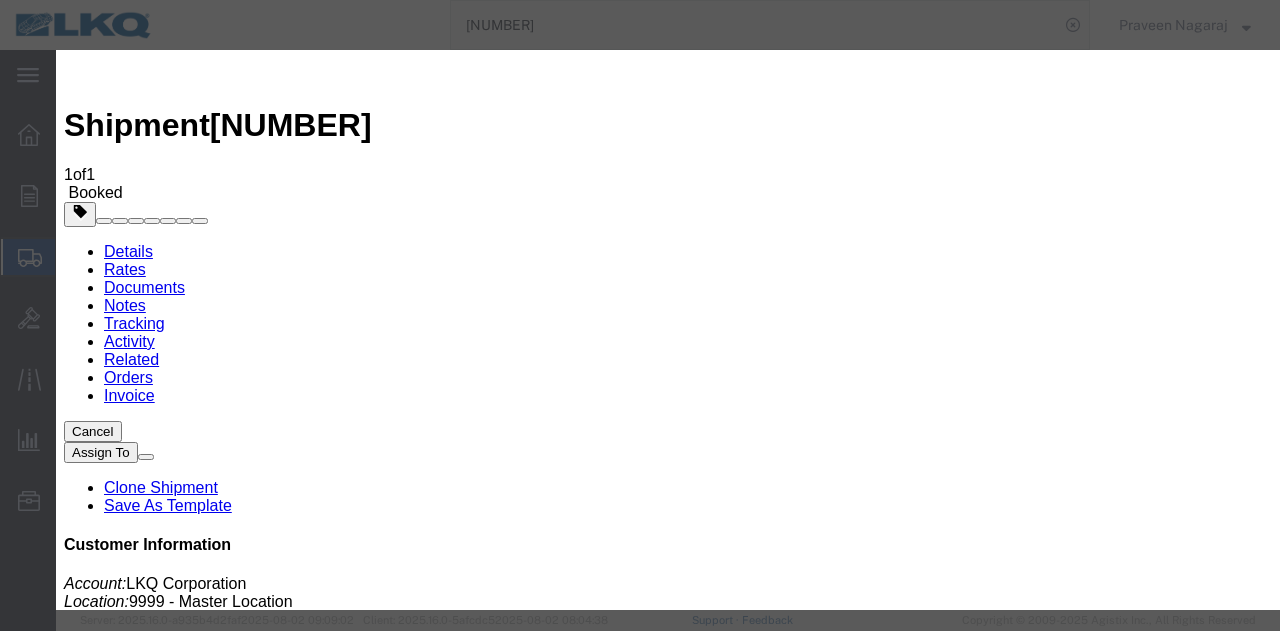 type on "08/04/2025" 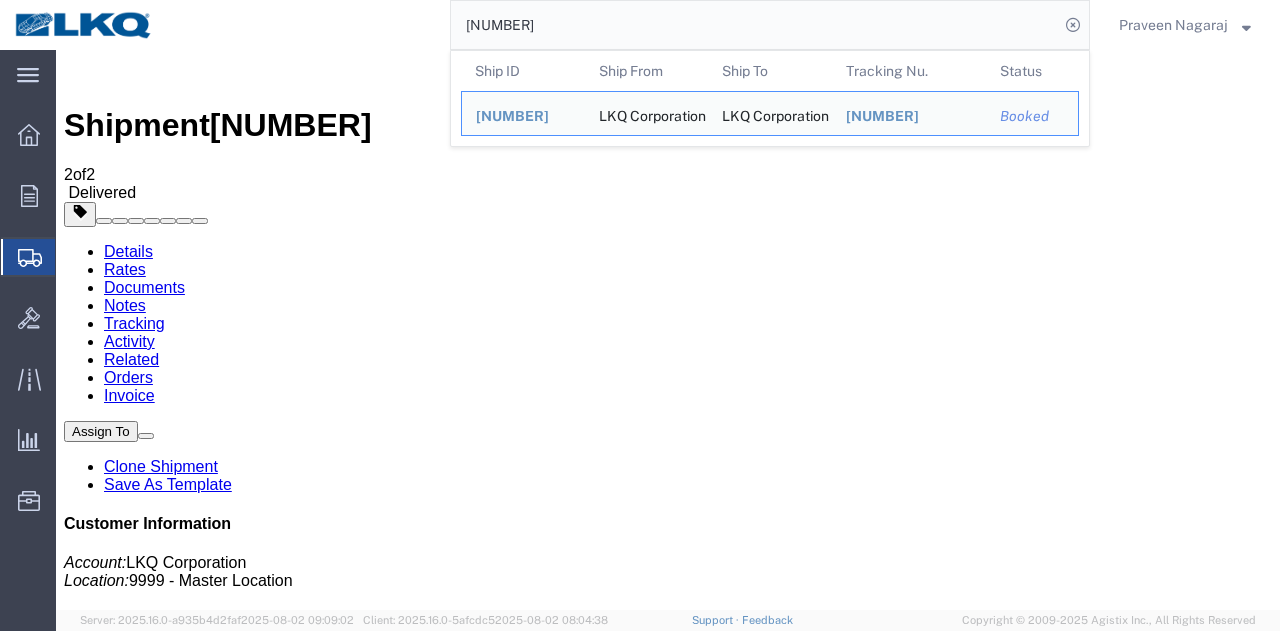 drag, startPoint x: 591, startPoint y: 29, endPoint x: 176, endPoint y: 27, distance: 415.00482 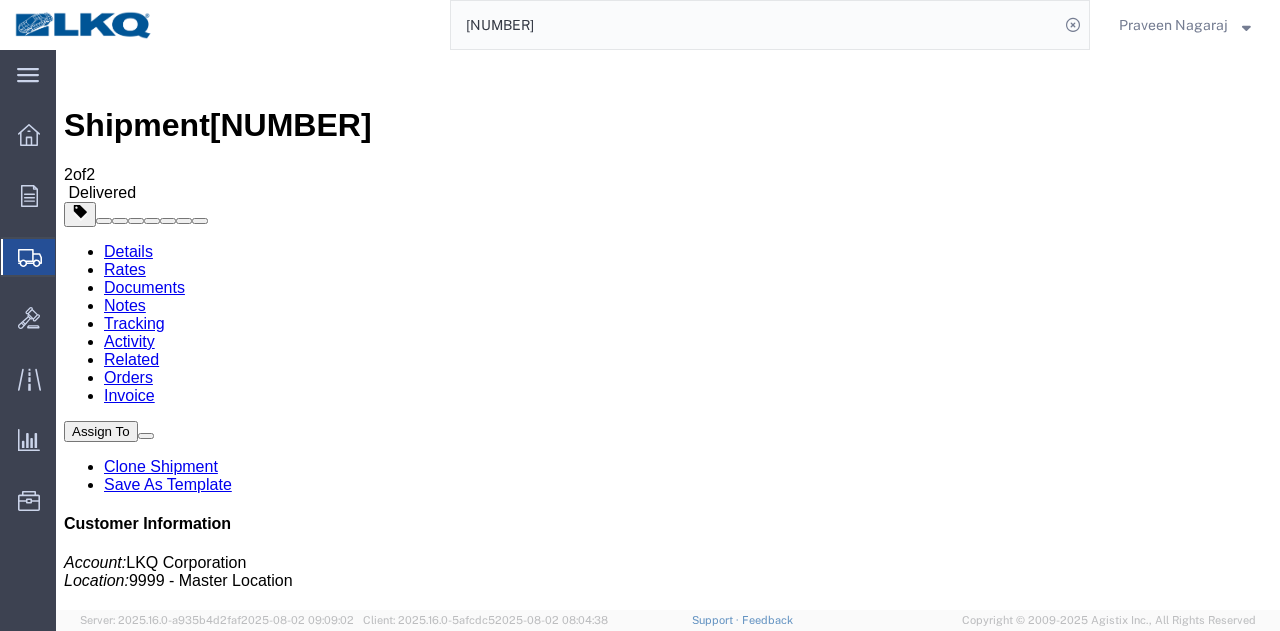 paste on "[NUMBER]" 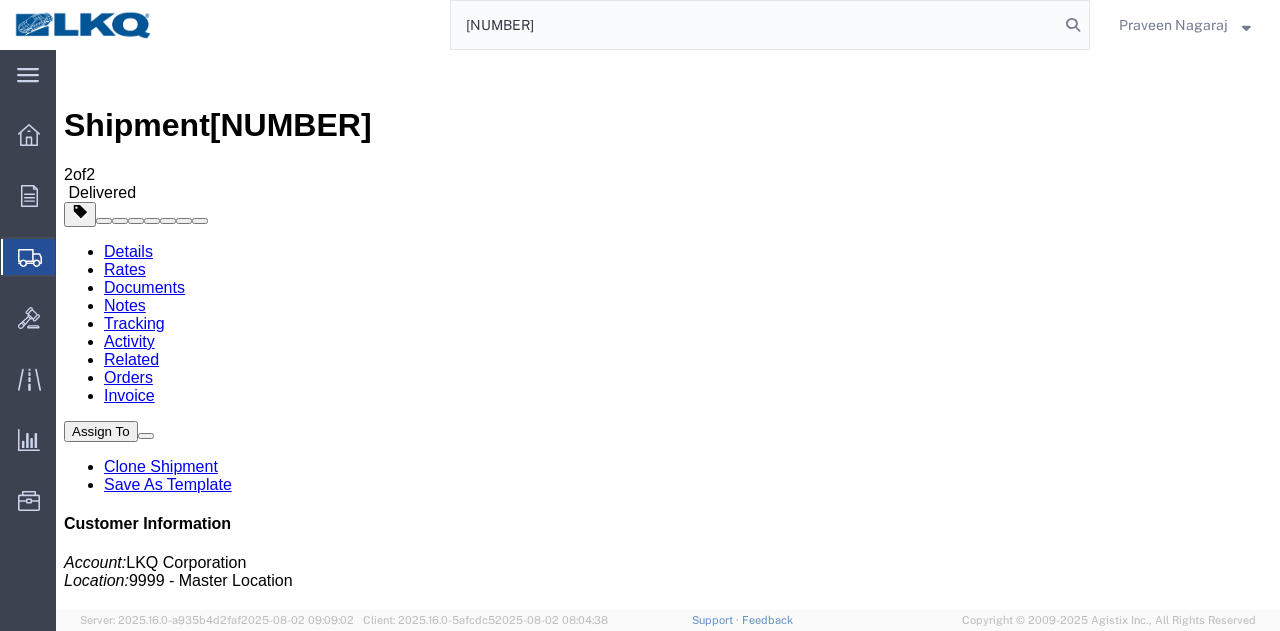 type on "[NUMBER]" 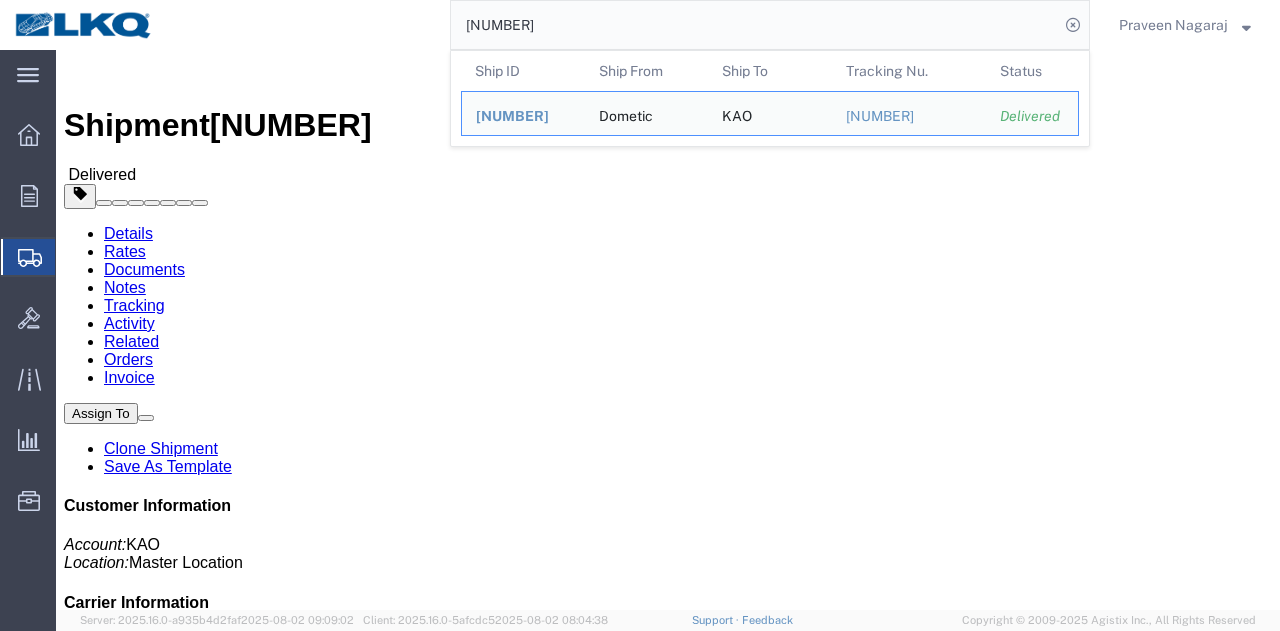 click on "Rates" 